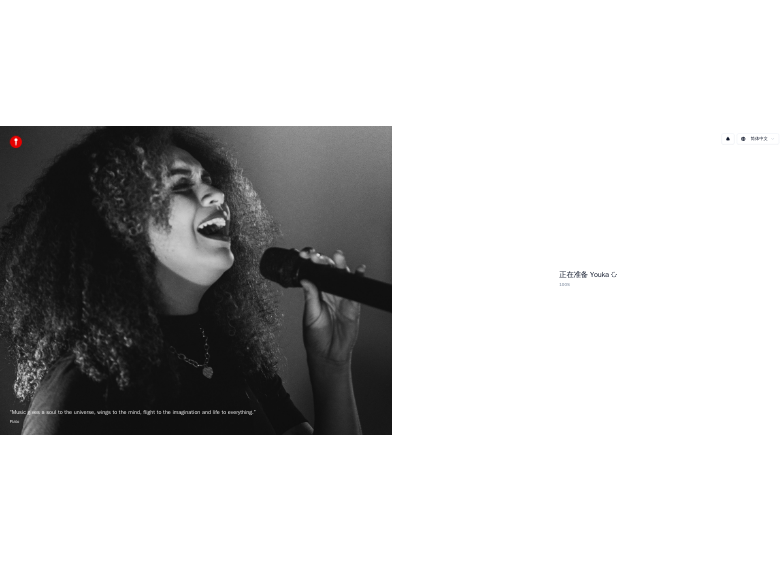scroll, scrollTop: 0, scrollLeft: 0, axis: both 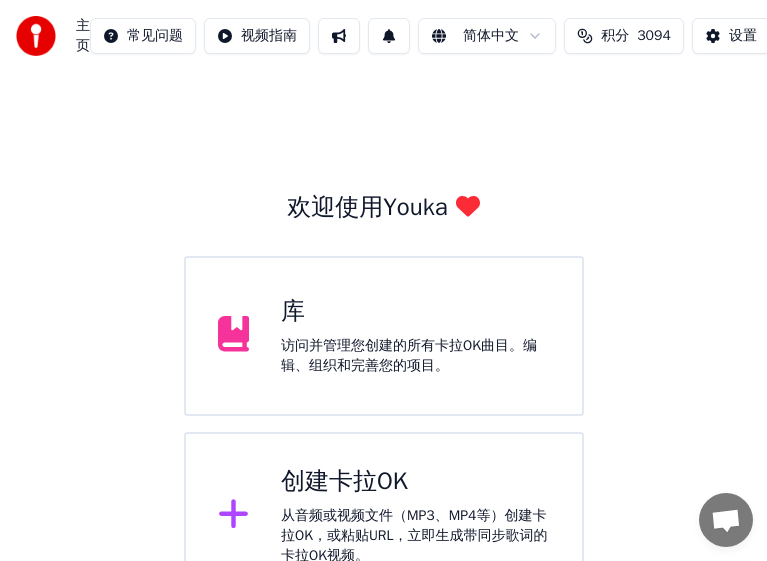 click on "创建卡拉OK" at bounding box center [415, 482] 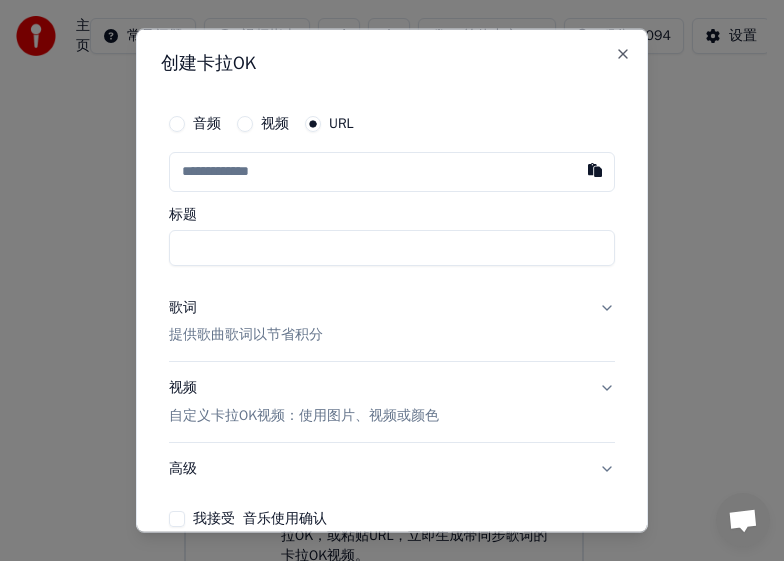 click on "视频" at bounding box center (245, 123) 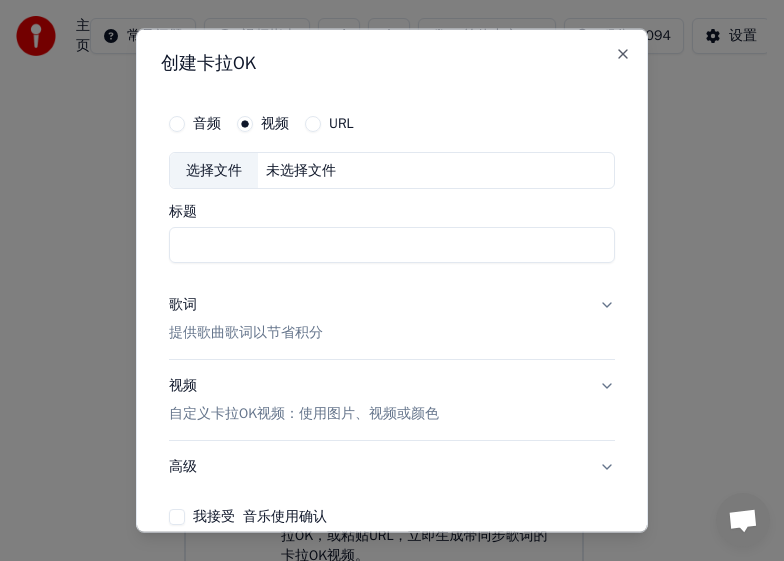 click on "选择文件" at bounding box center (214, 170) 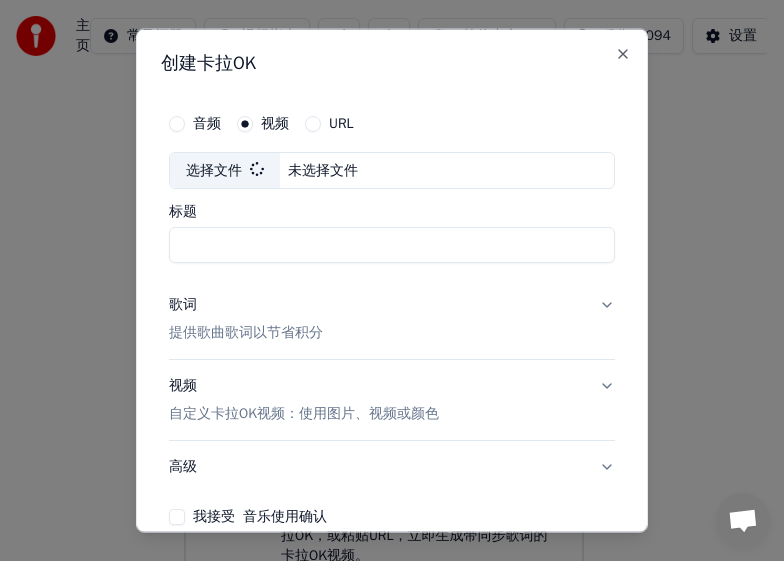 type on "**********" 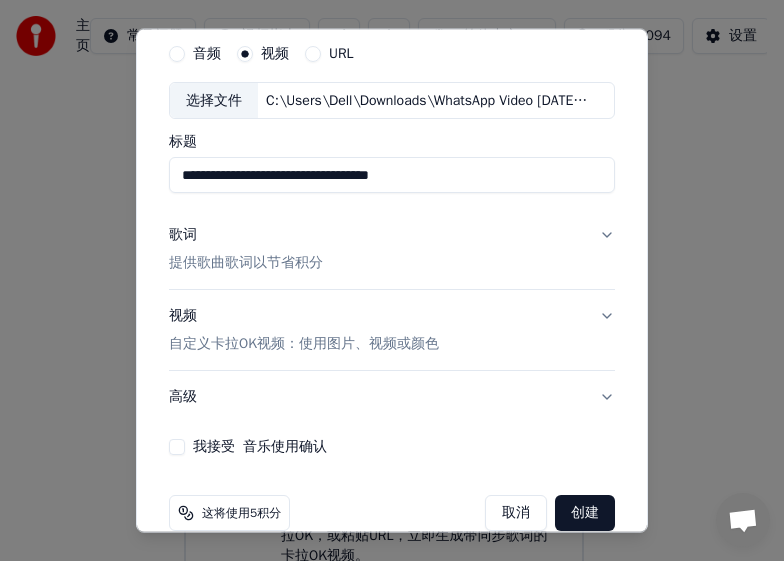 scroll, scrollTop: 101, scrollLeft: 0, axis: vertical 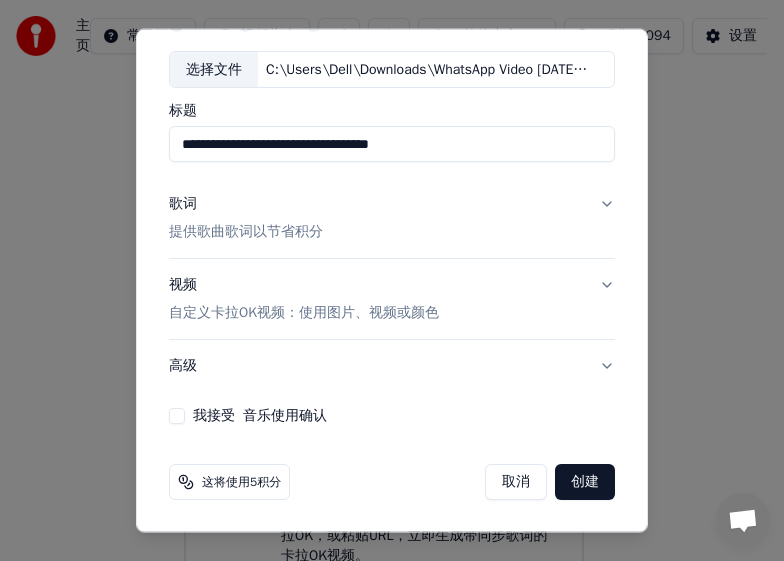 click on "我接受   音乐使用确认" at bounding box center [177, 416] 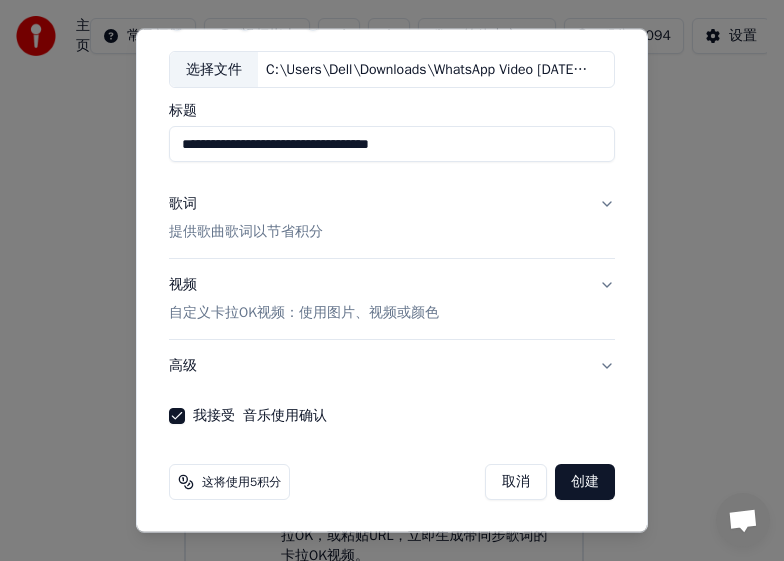 click on "创建" at bounding box center (585, 482) 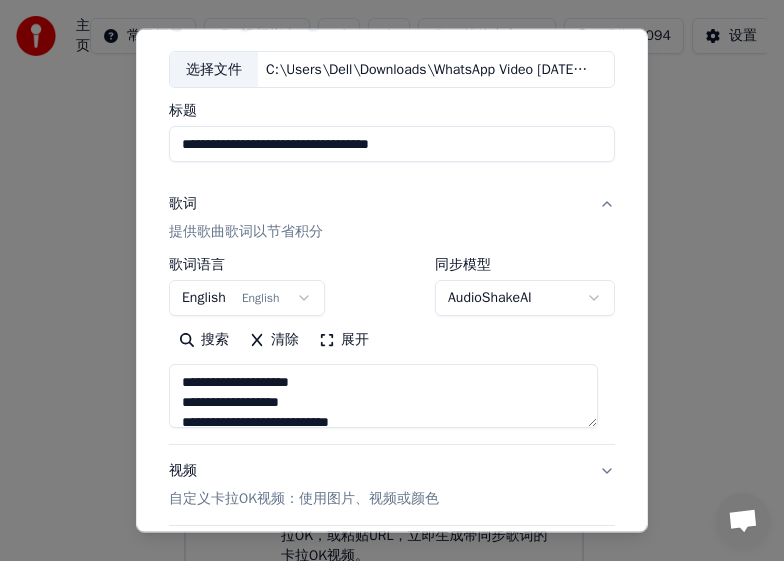 type on "**********" 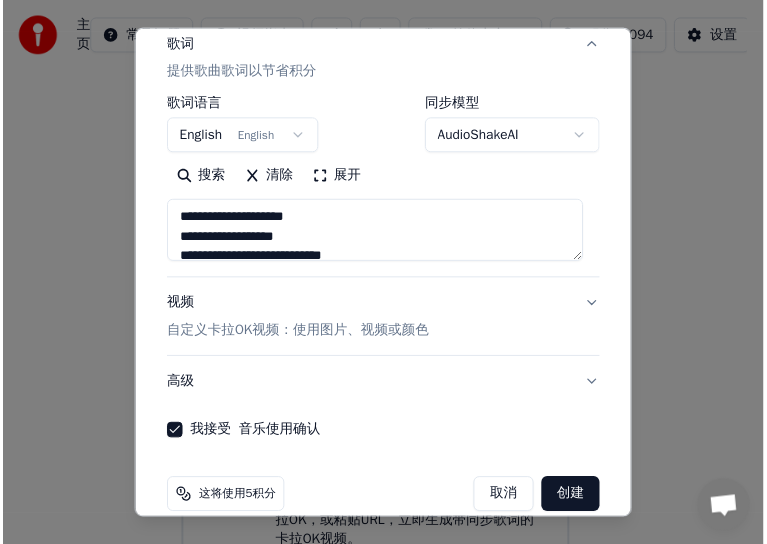 scroll, scrollTop: 287, scrollLeft: 0, axis: vertical 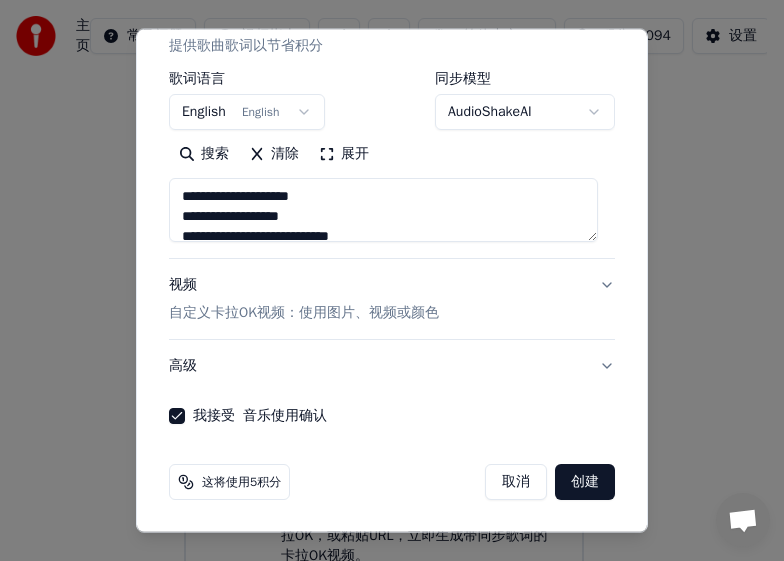 click on "创建" at bounding box center [585, 482] 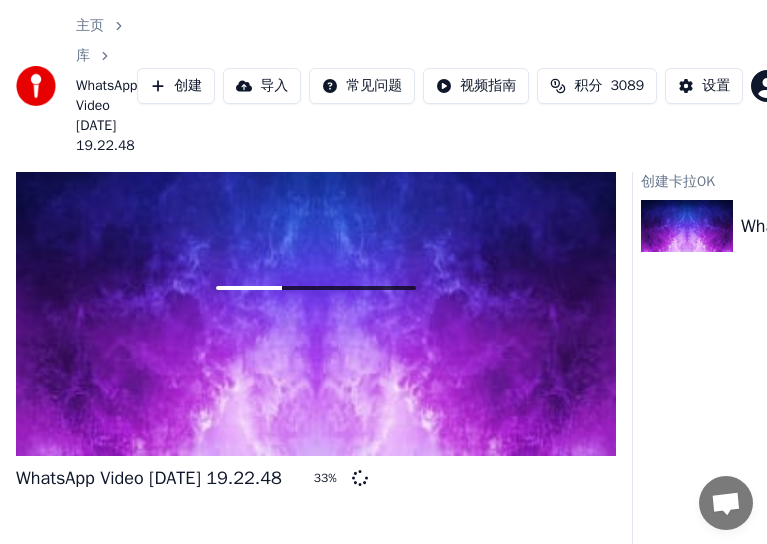 scroll, scrollTop: 55, scrollLeft: 0, axis: vertical 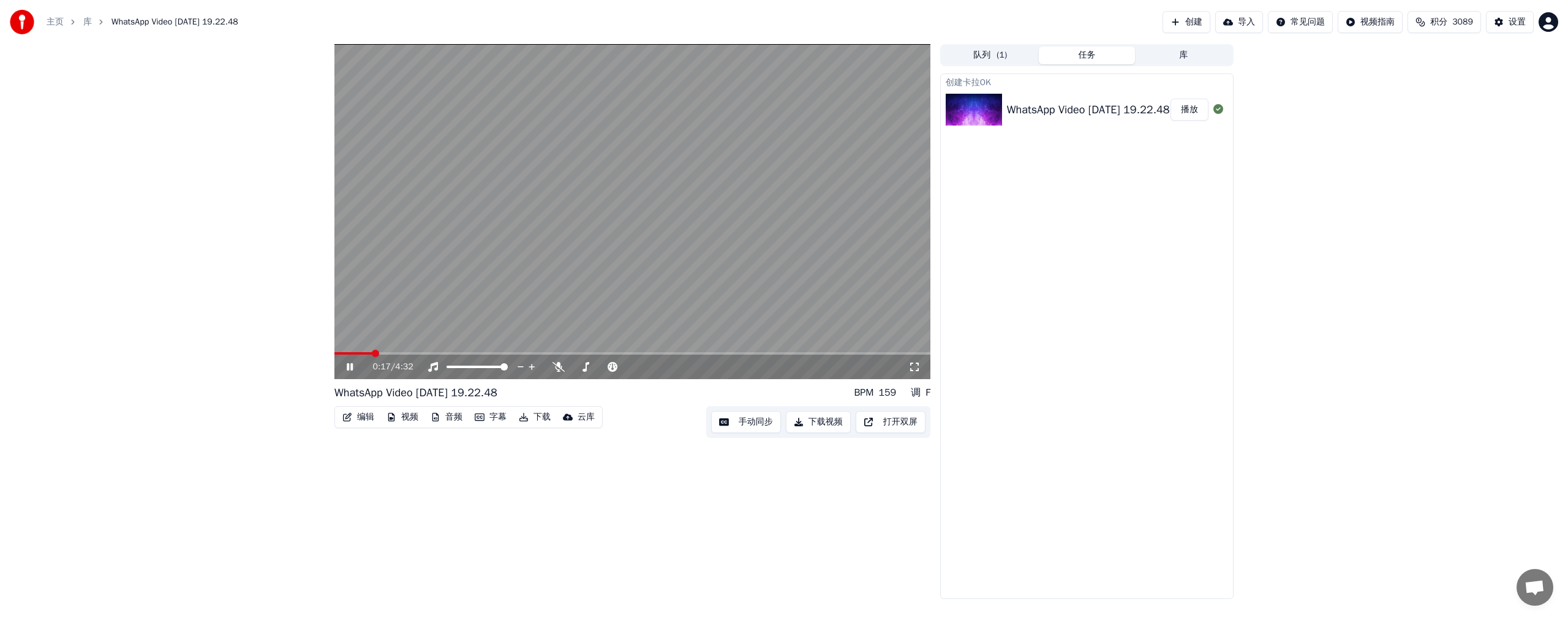 click on "字幕" at bounding box center [491, 417] 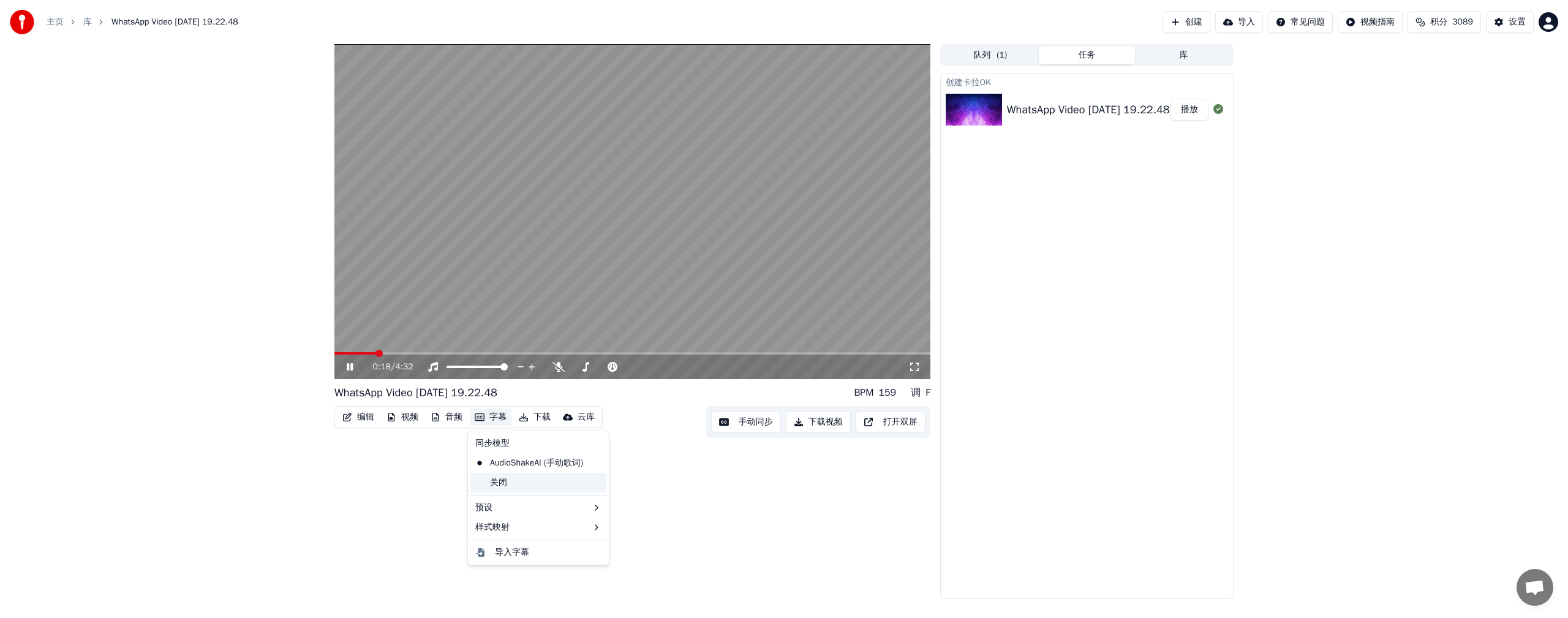 click on "关闭" at bounding box center (538, 483) 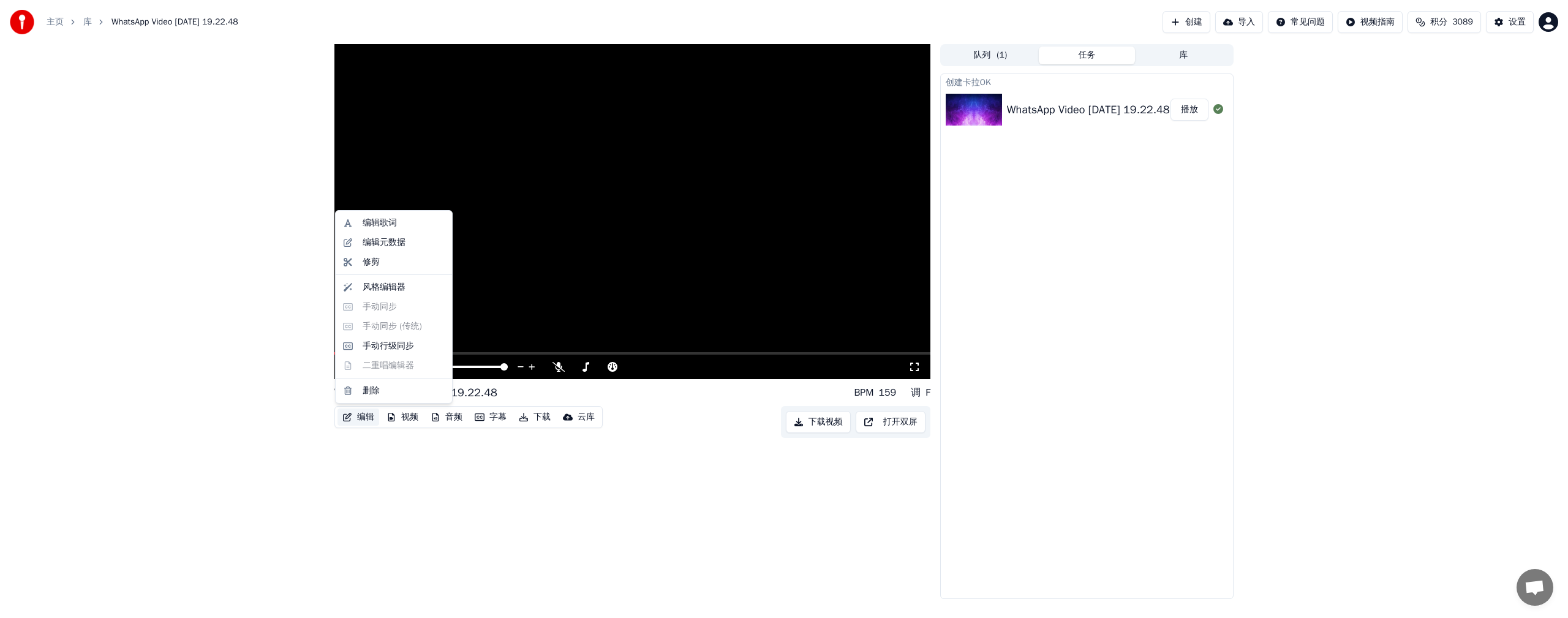 click on "编辑" at bounding box center (358, 417) 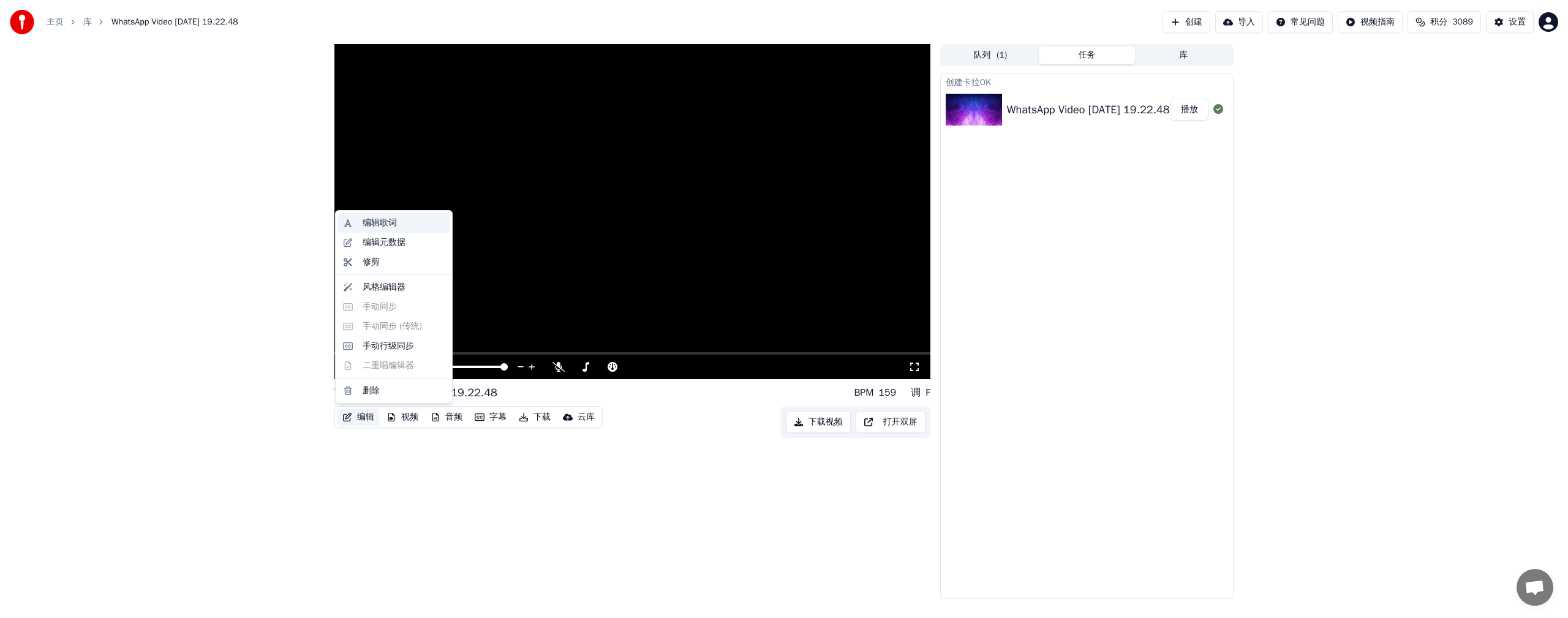 click on "编辑歌词" at bounding box center (380, 223) 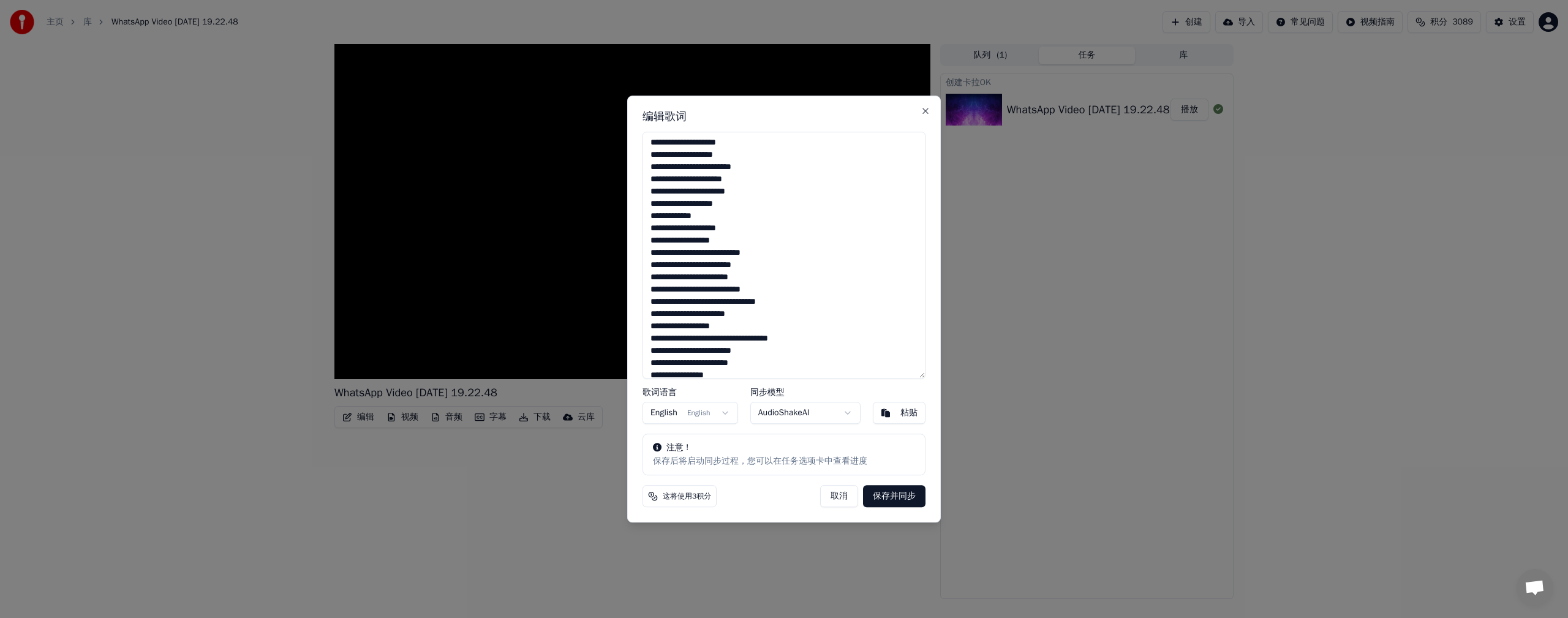scroll, scrollTop: 461, scrollLeft: 0, axis: vertical 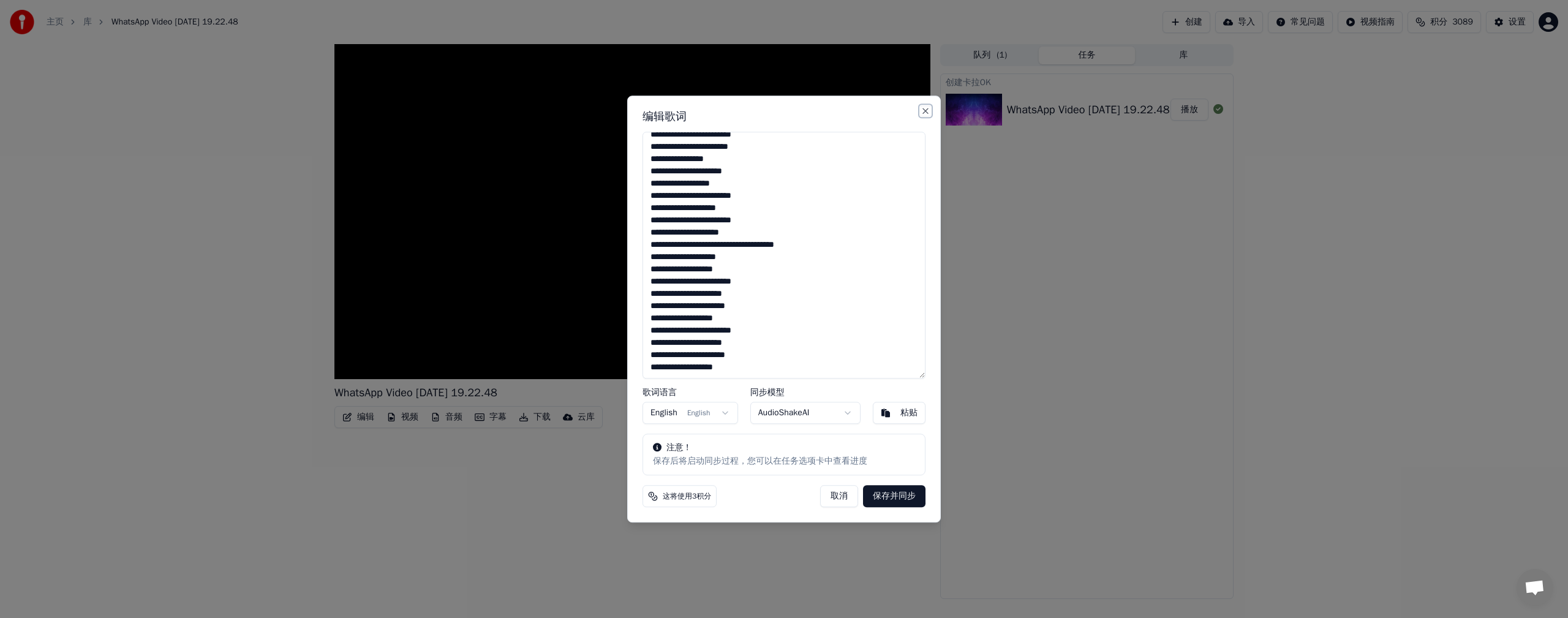 click on "Close" at bounding box center [925, 111] 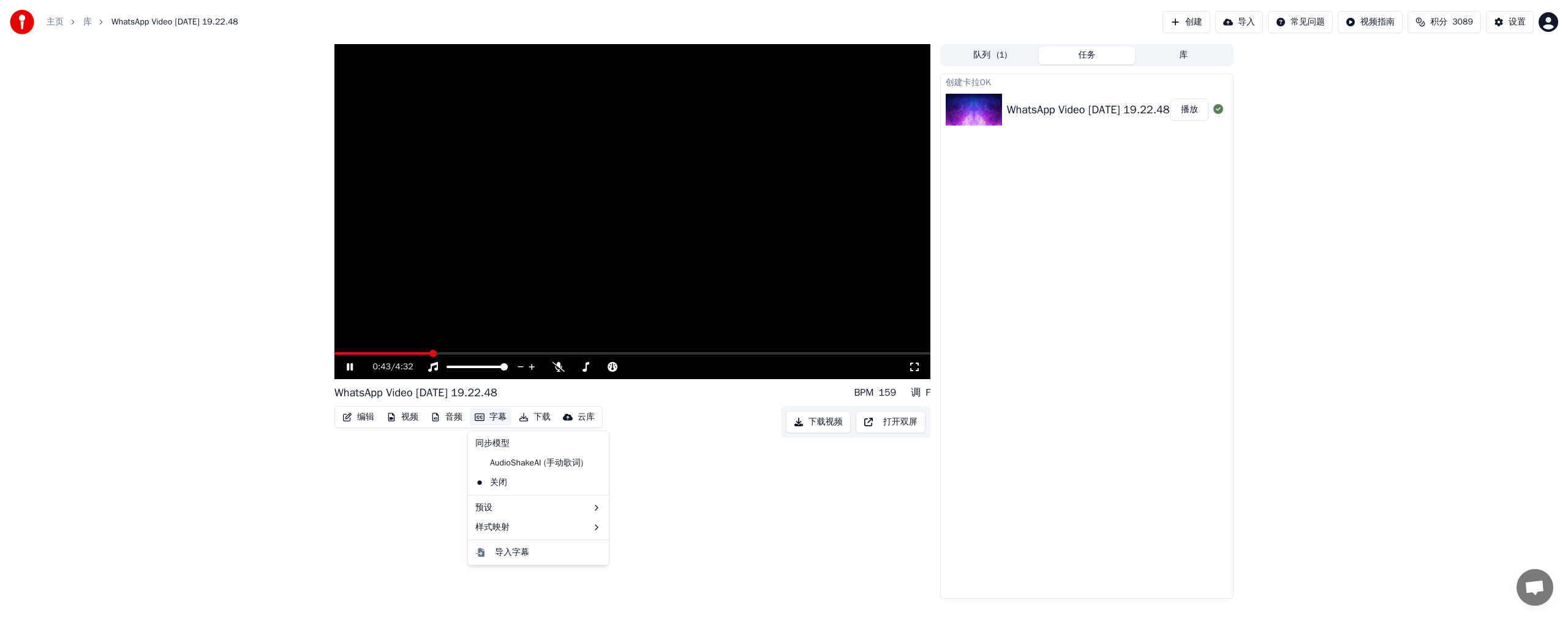 click on "字幕" at bounding box center (491, 417) 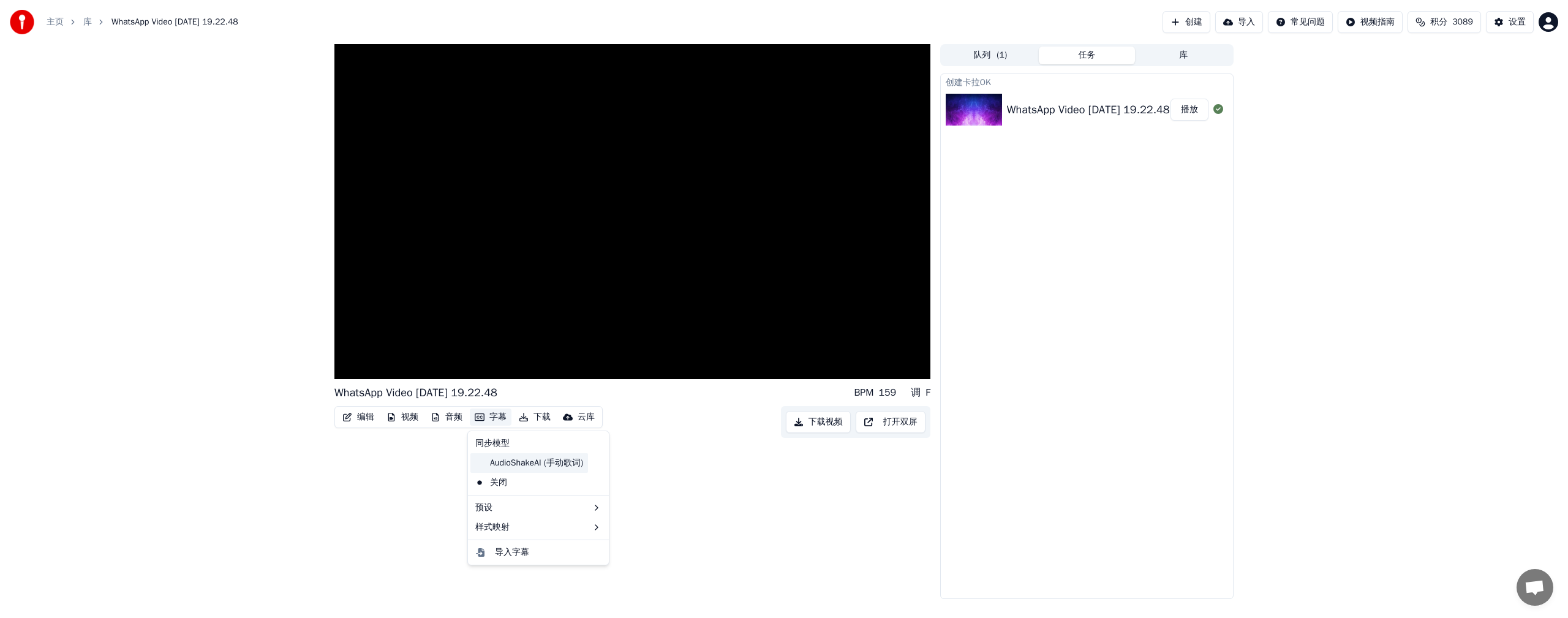 click on "AudioShakeAI (手动歌词)" at bounding box center [529, 463] 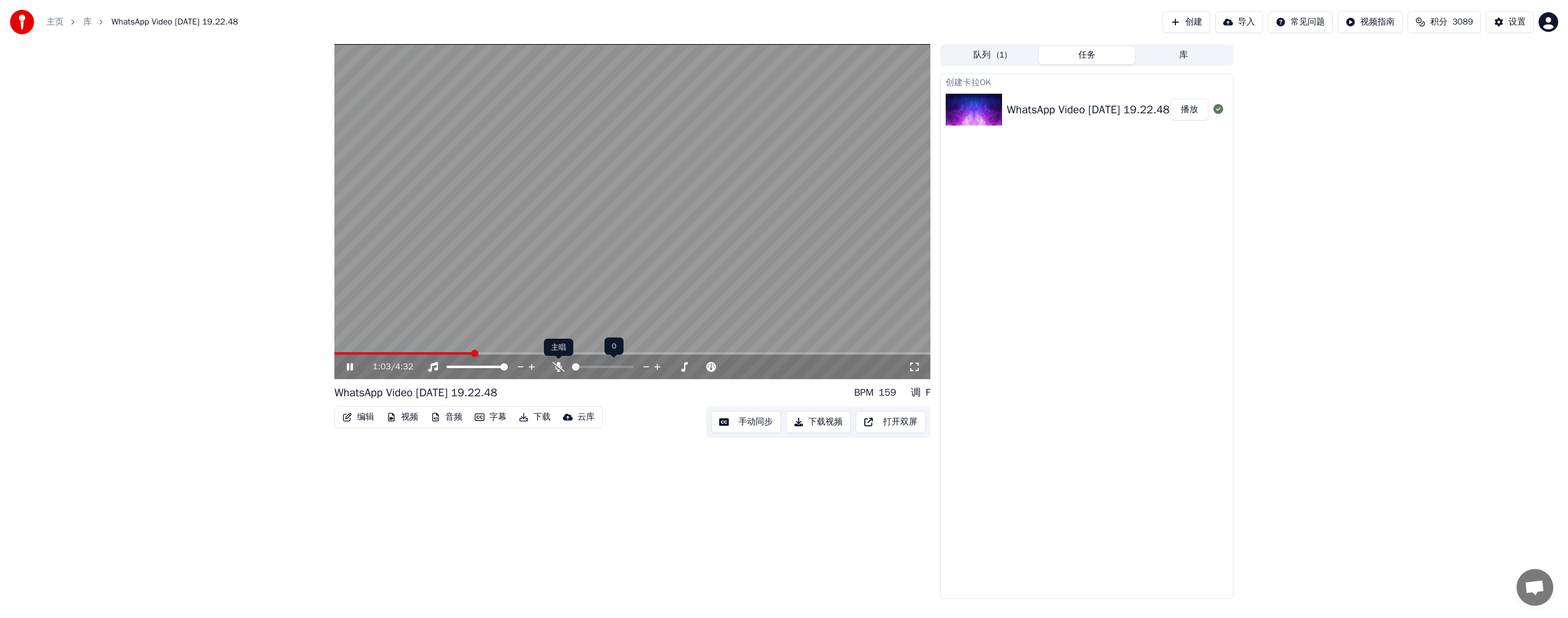 click 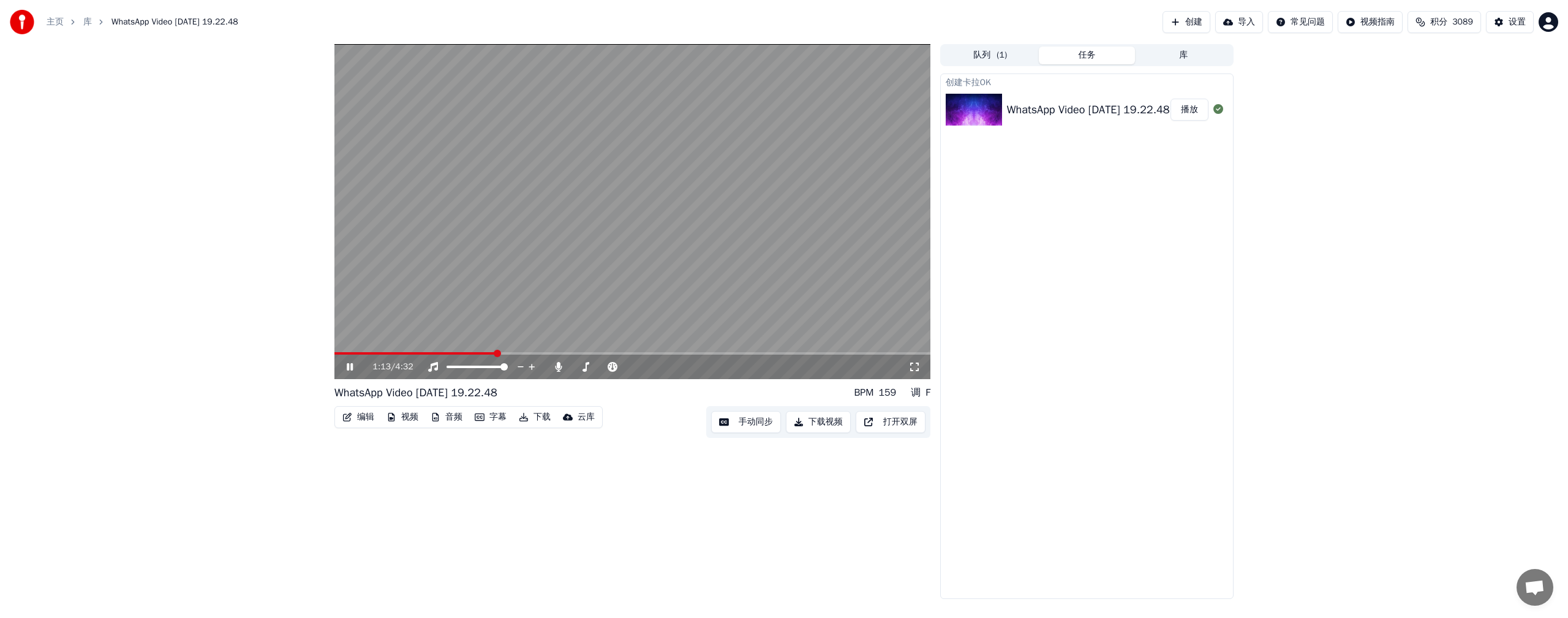 click on "设置" at bounding box center (1517, 22) 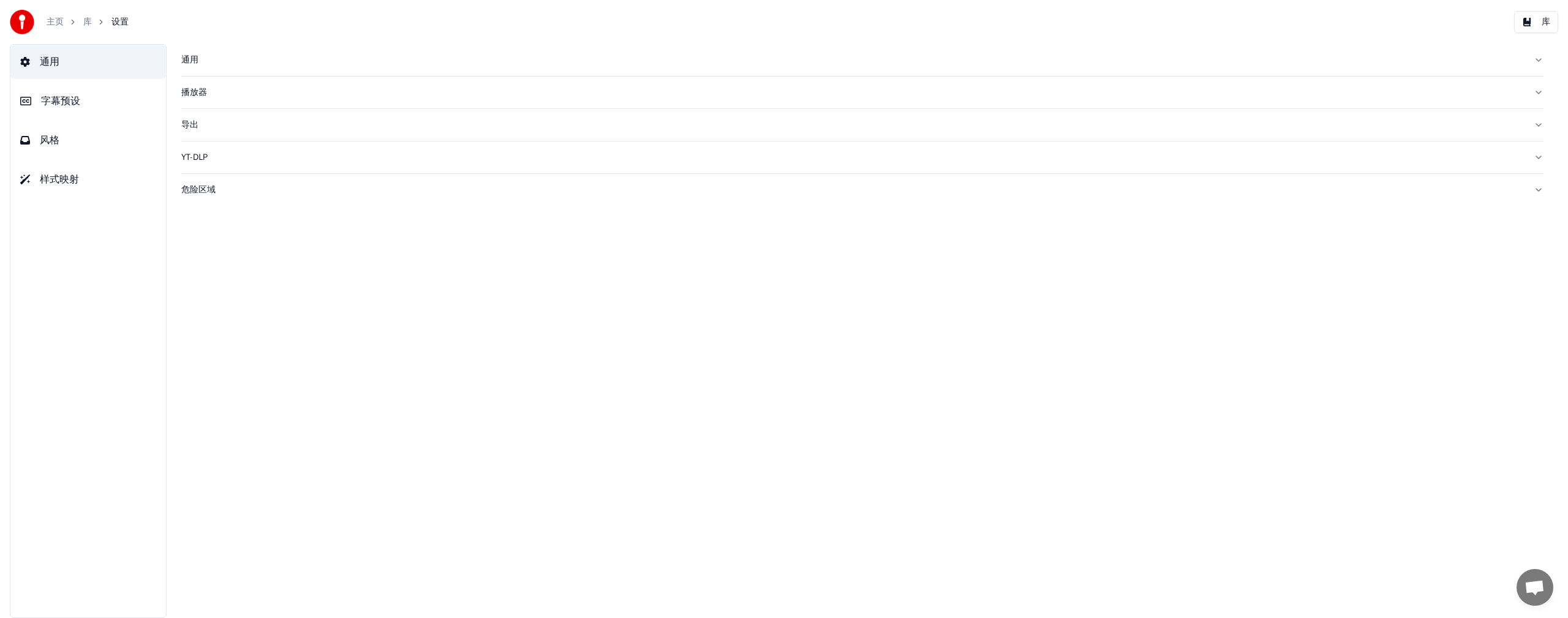 click on "风格" at bounding box center (50, 140) 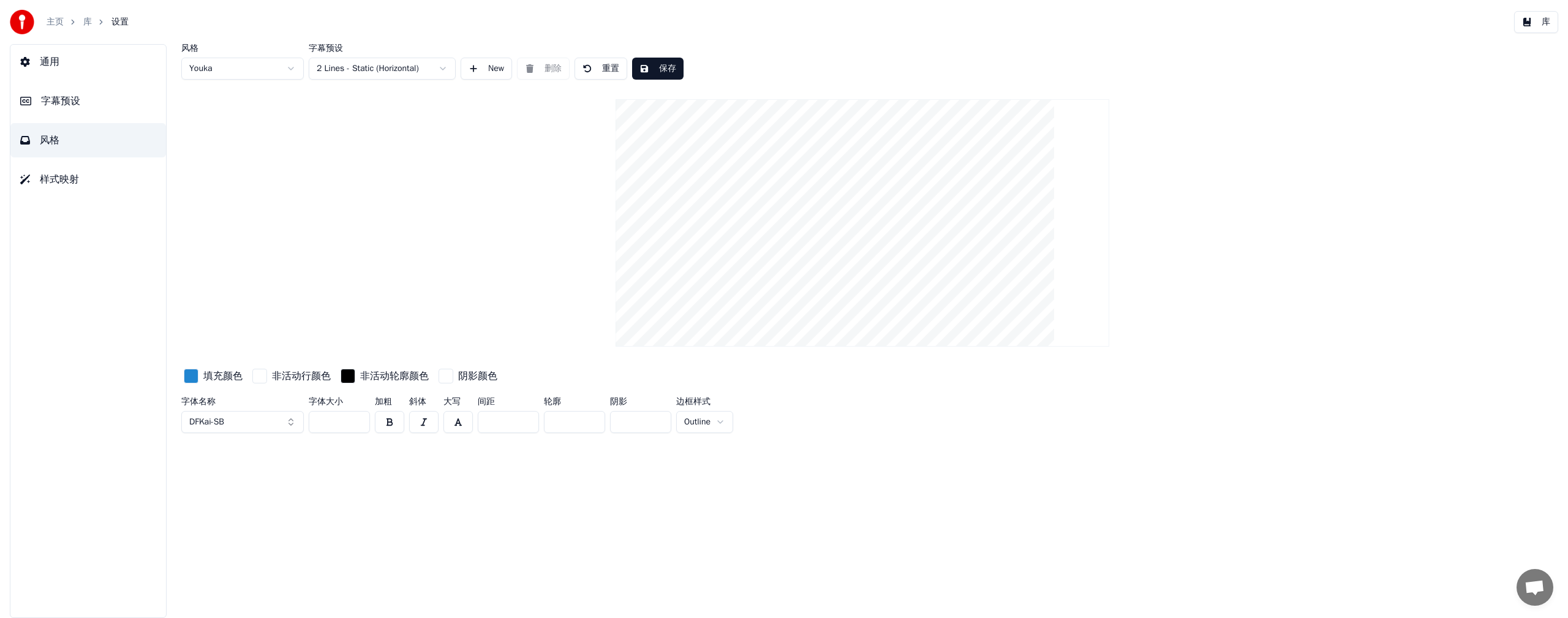 click on "DFKai-SB" at bounding box center [243, 422] 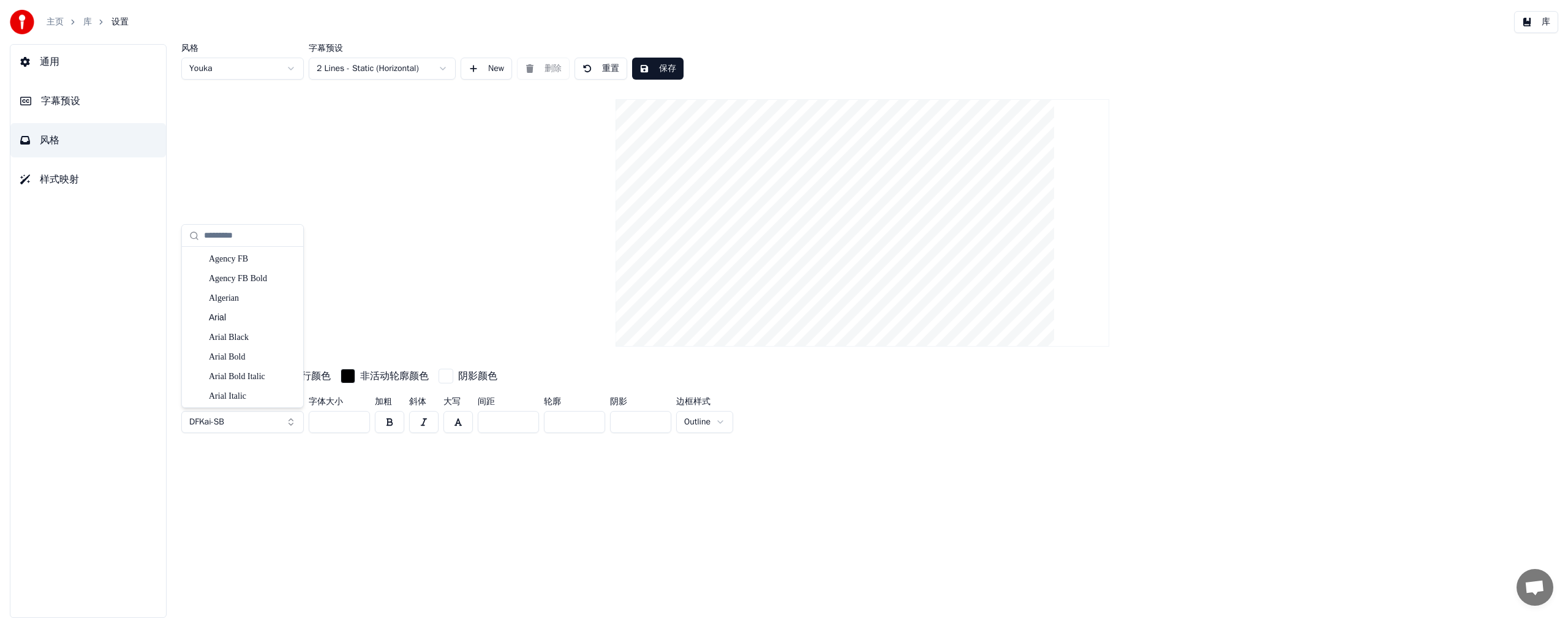 click on "DFKai-SB" at bounding box center [243, 422] 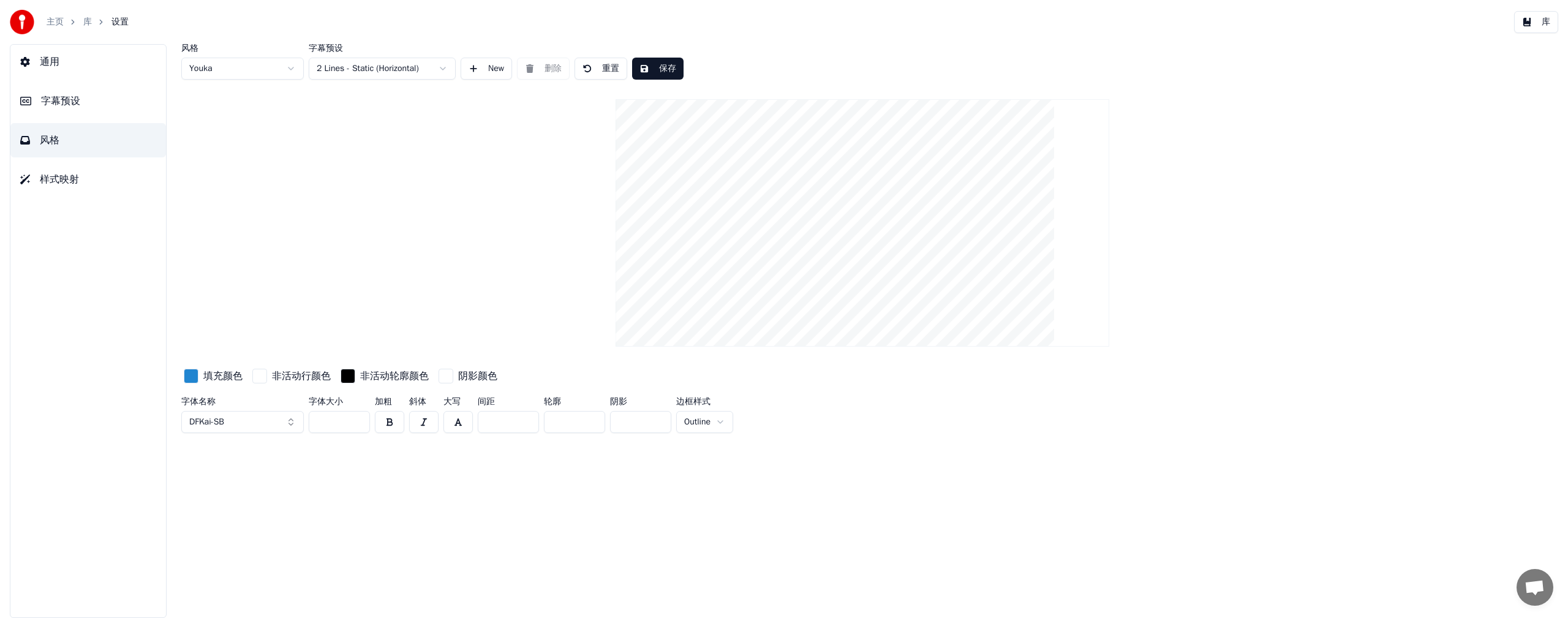 click on "DFKai-SB" at bounding box center (243, 422) 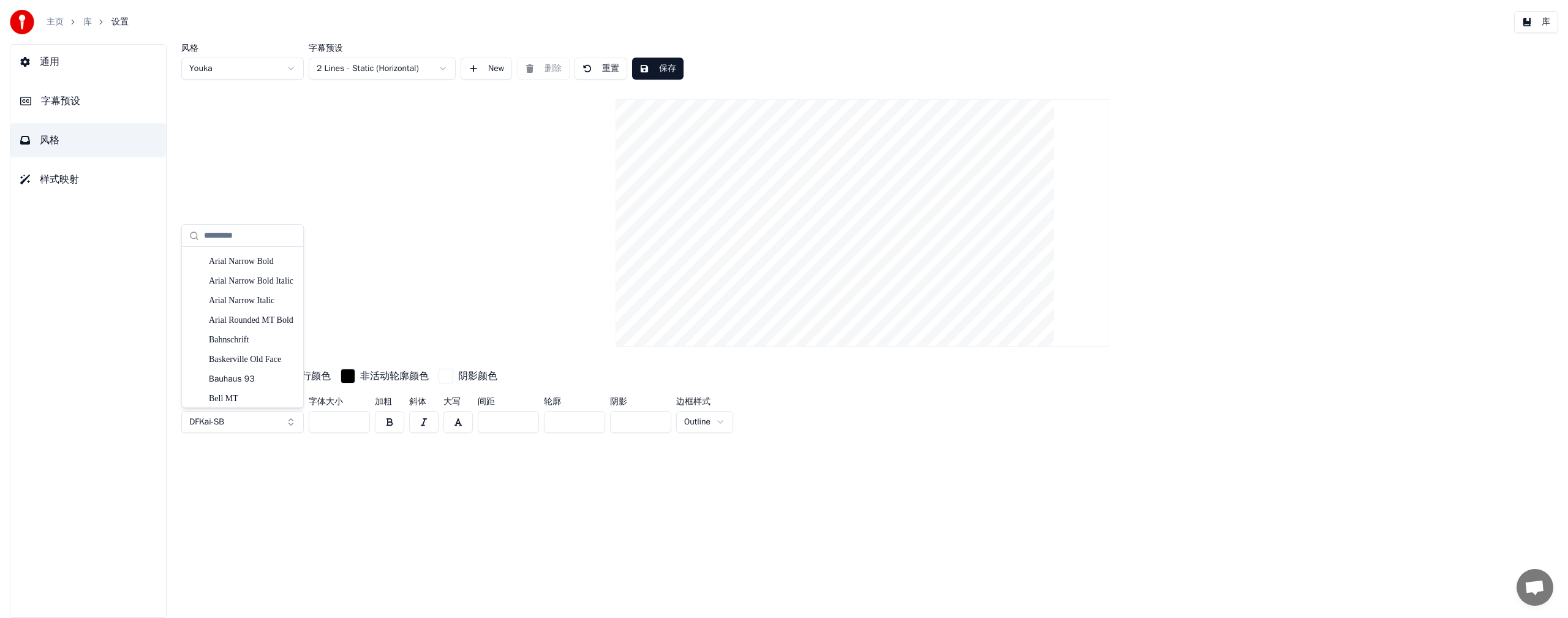 scroll, scrollTop: 0, scrollLeft: 0, axis: both 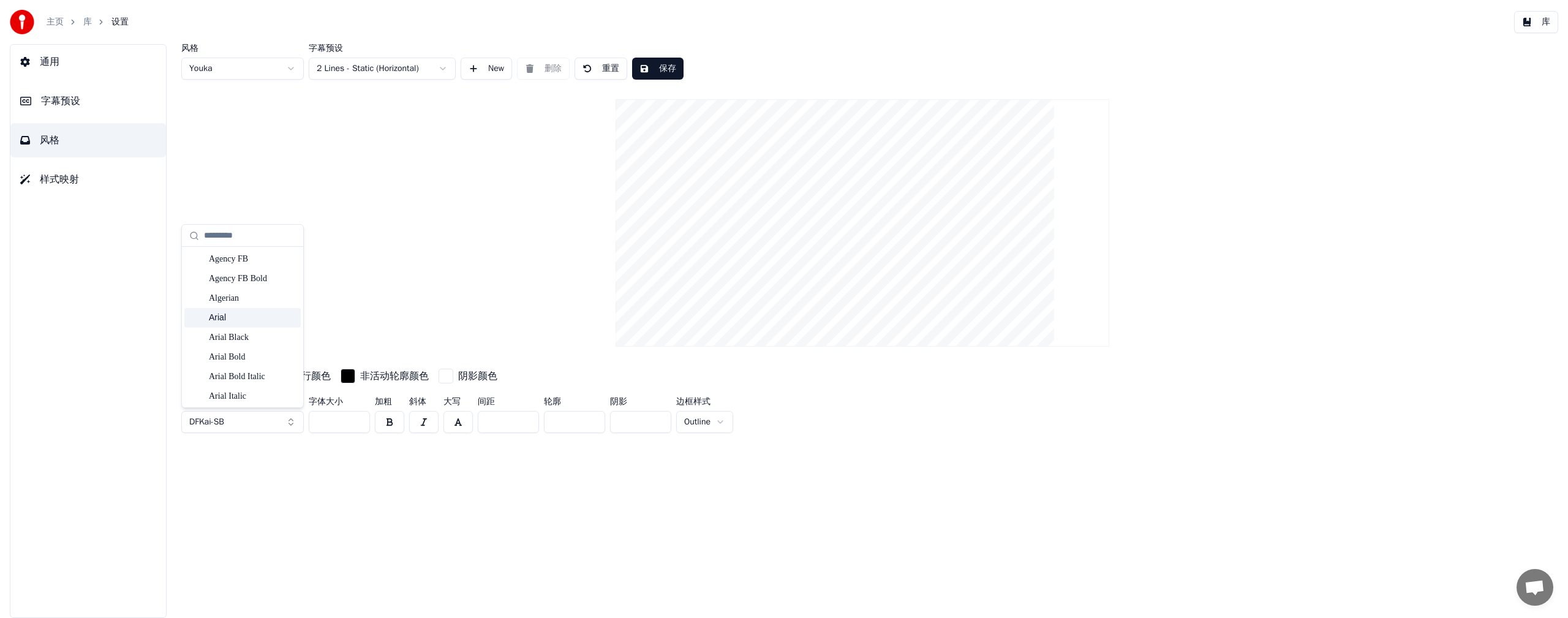 click on "Arial" at bounding box center [252, 318] 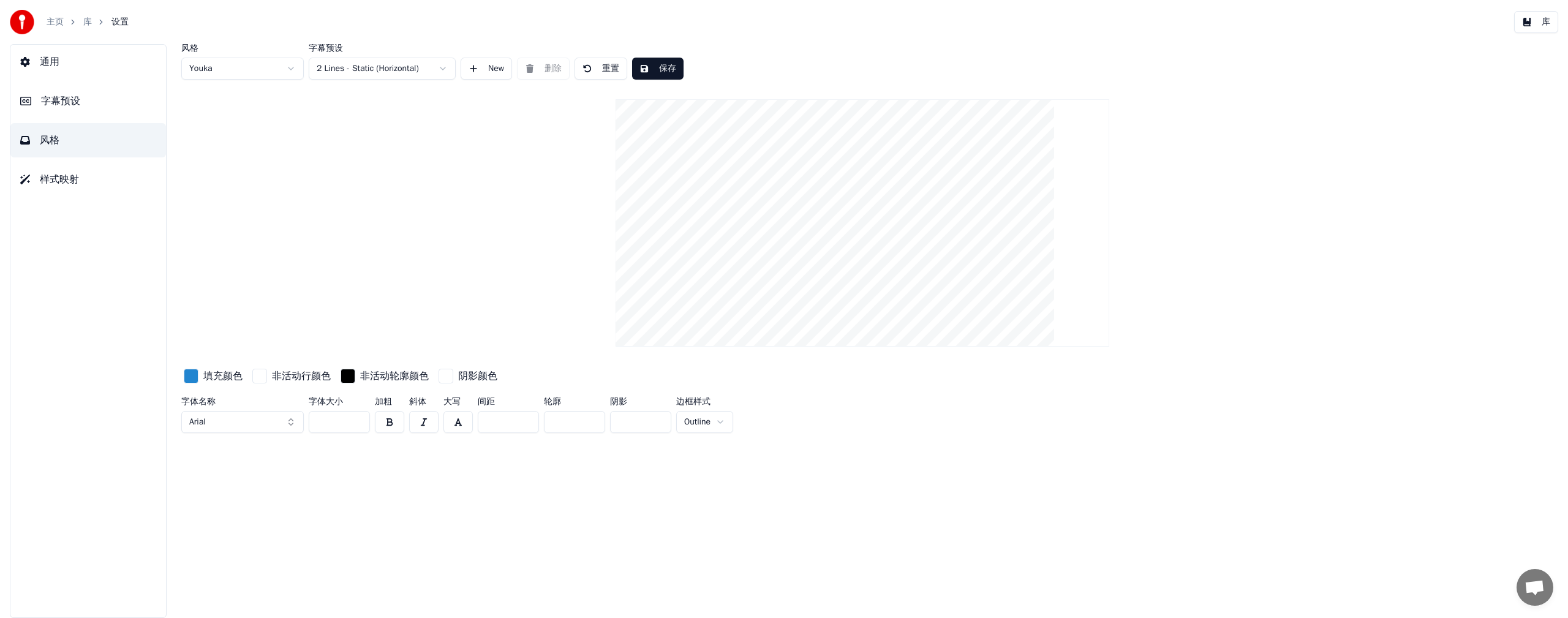 click on "保存" at bounding box center (658, 69) 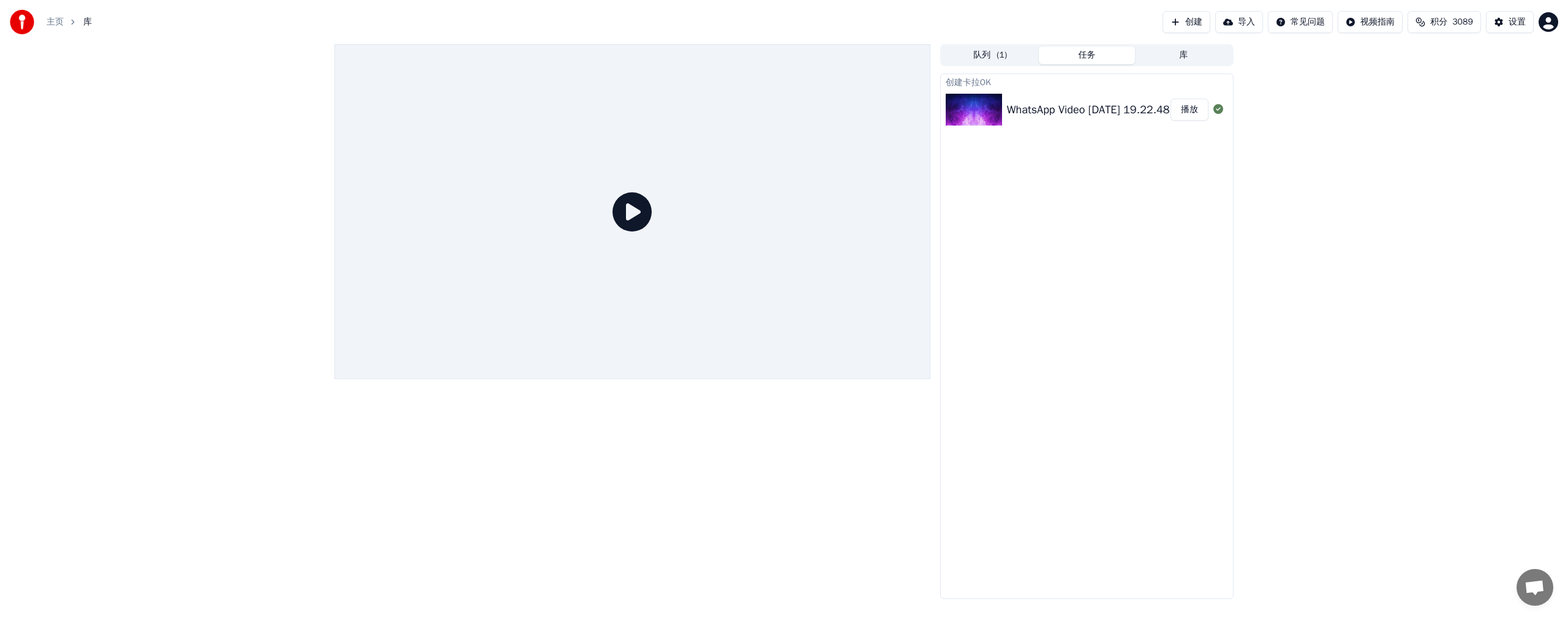 click on "播放" at bounding box center [1189, 110] 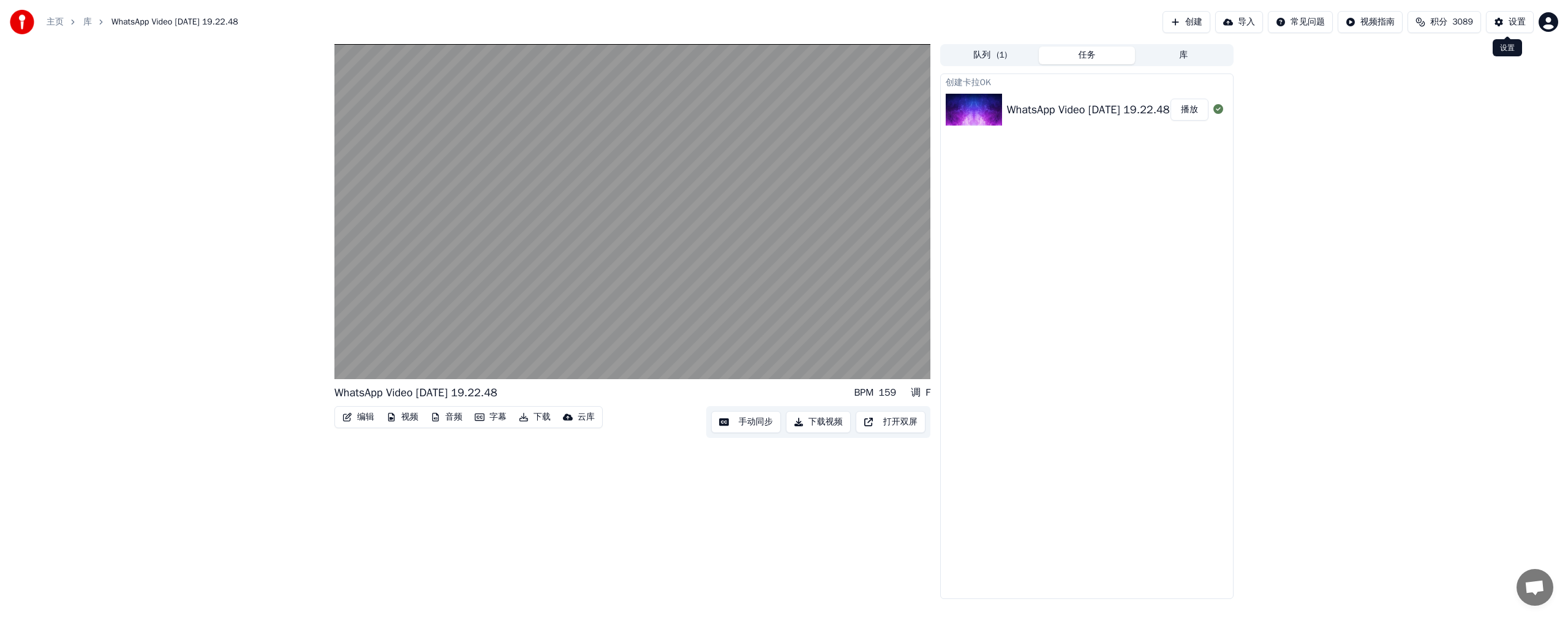 click on "设置" at bounding box center (1517, 22) 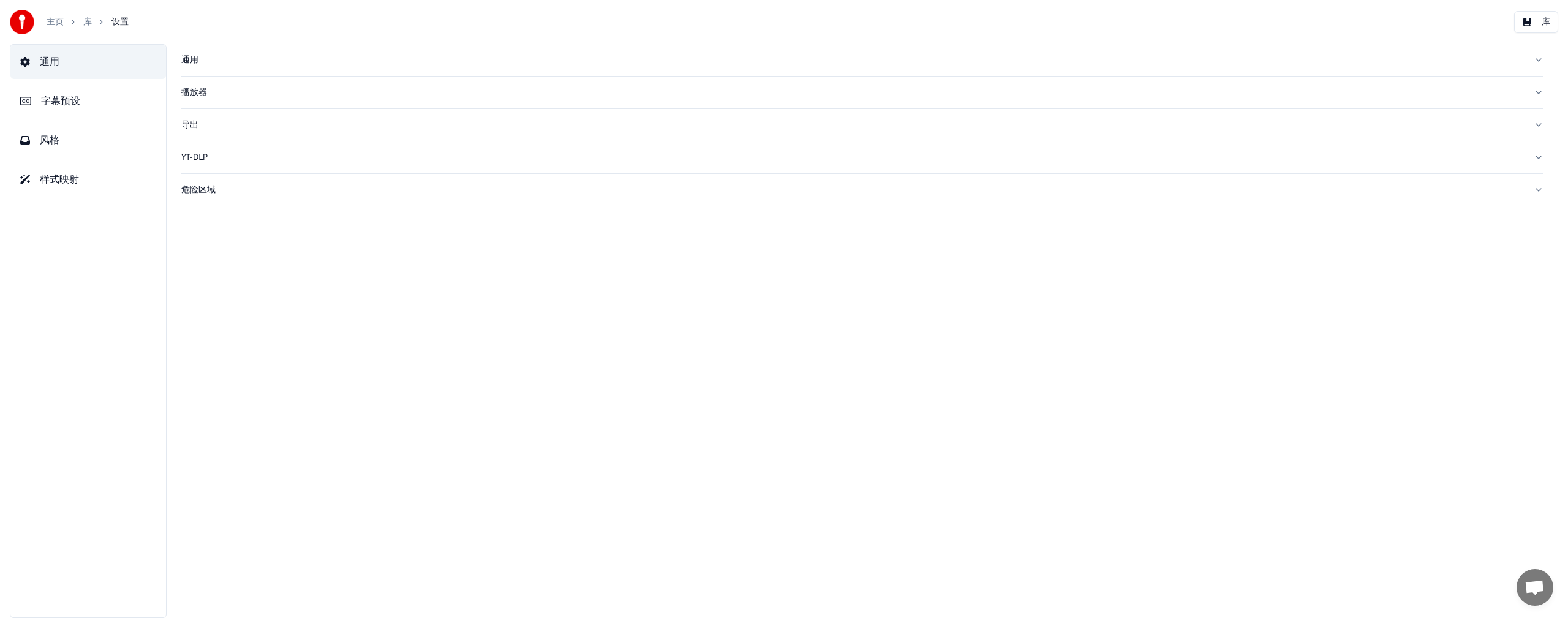 click on "风格" at bounding box center [50, 140] 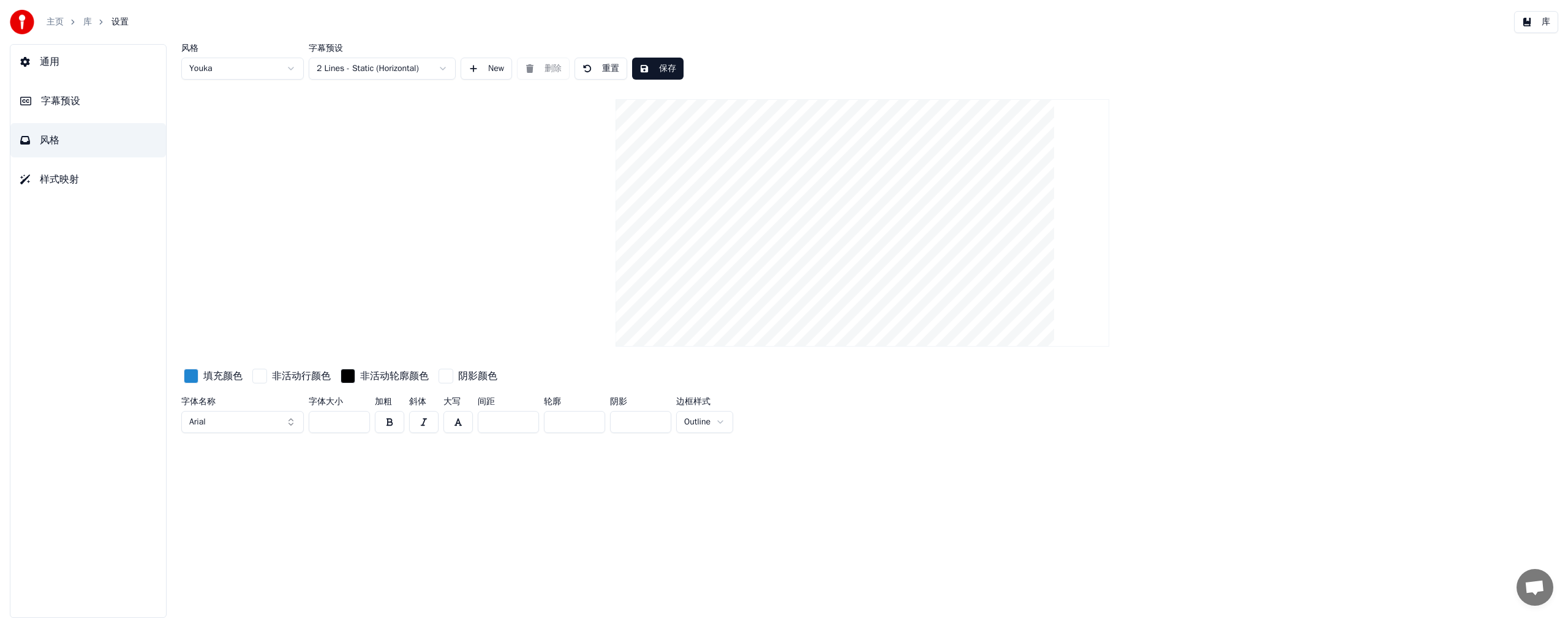 drag, startPoint x: 323, startPoint y: 421, endPoint x: 343, endPoint y: 414, distance: 21.18962 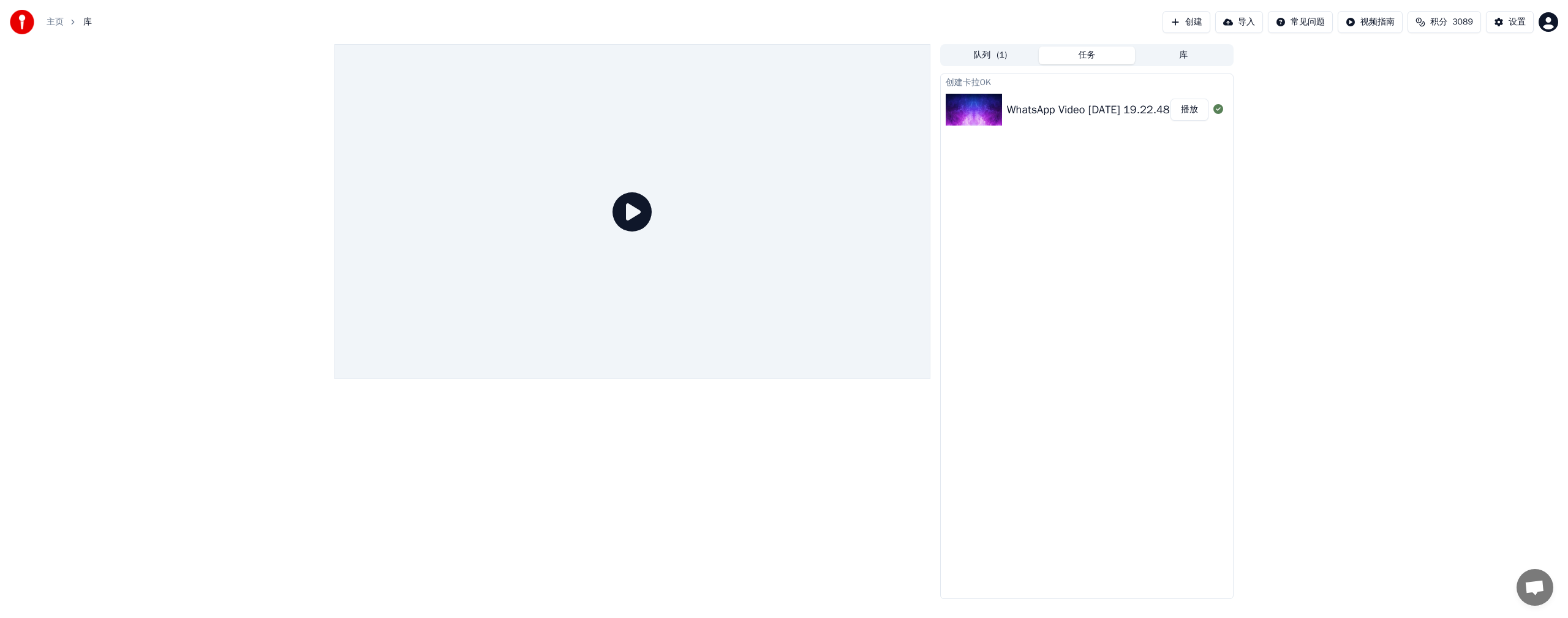 click on "WhatsApp Video 2025-07-09 at 19.22.48" at bounding box center (1088, 110) 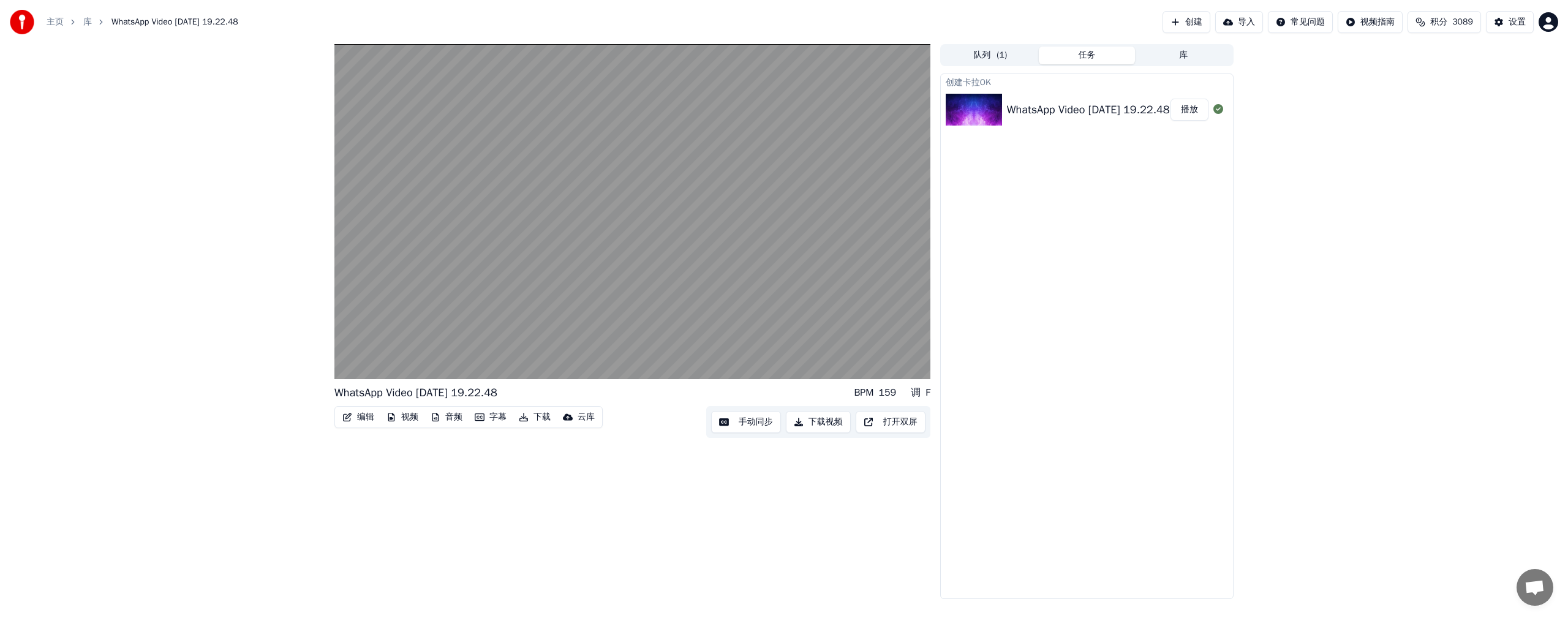 click on "下载视频" at bounding box center [818, 422] 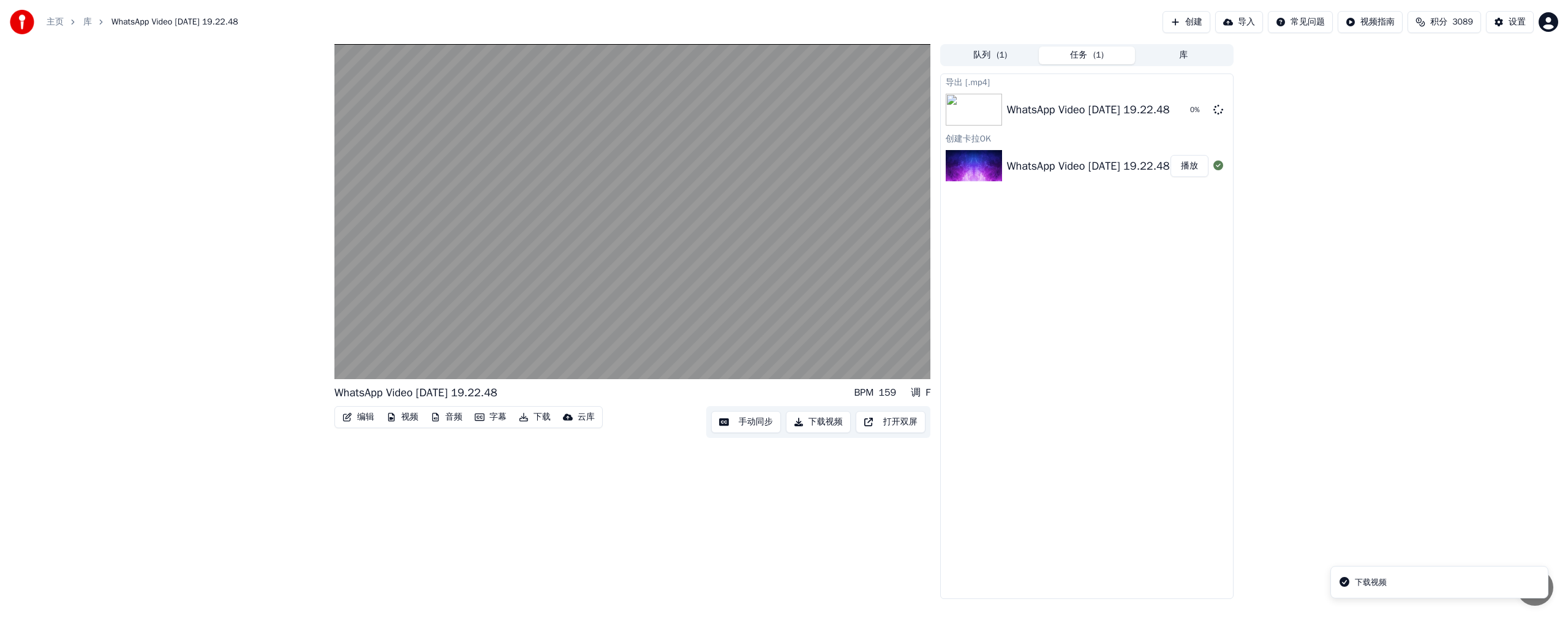 click on "下载视频" at bounding box center (818, 422) 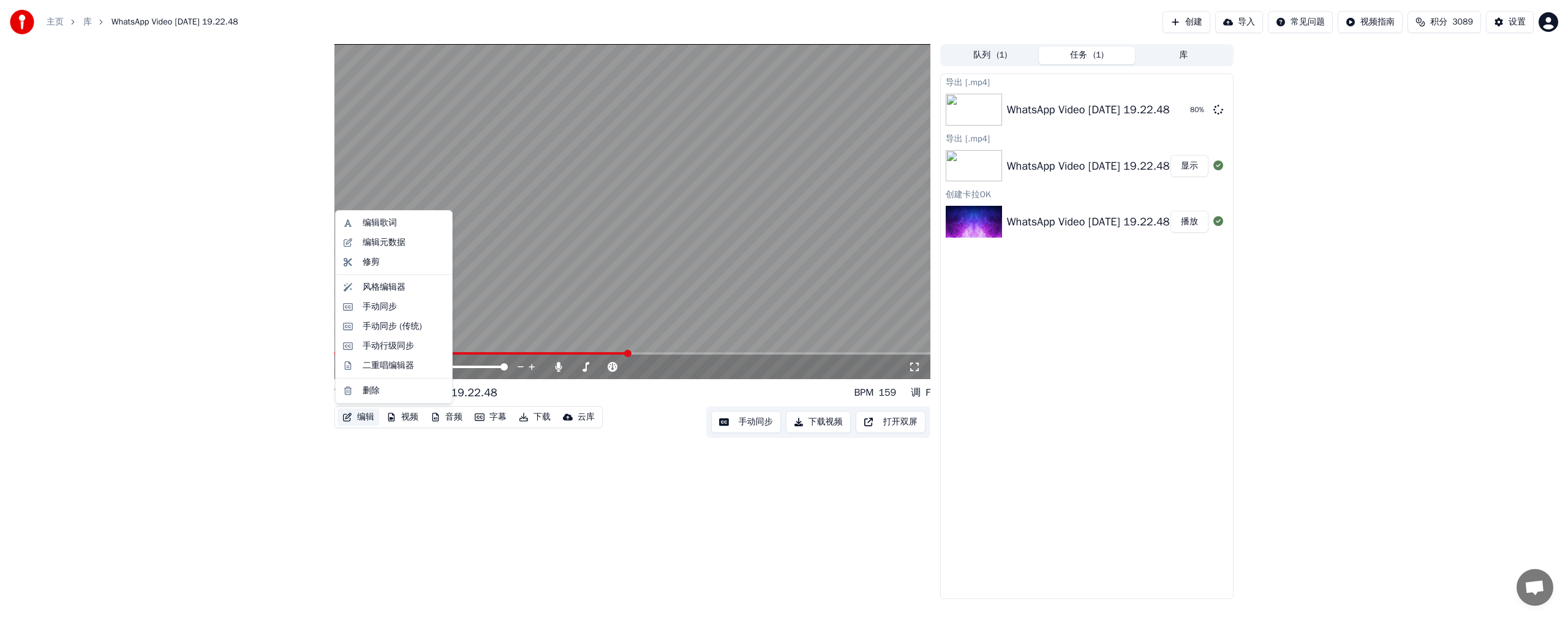click on "编辑" at bounding box center [358, 417] 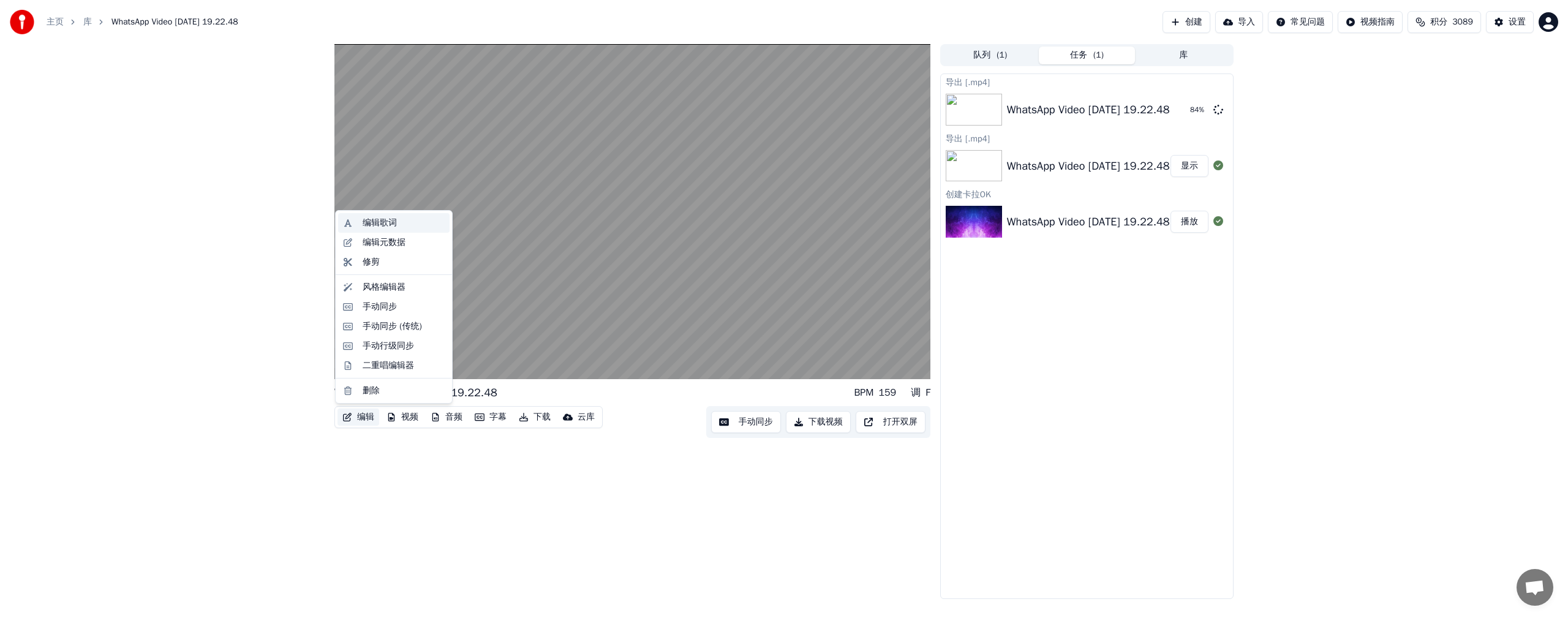 click on "编辑歌词" at bounding box center (380, 223) 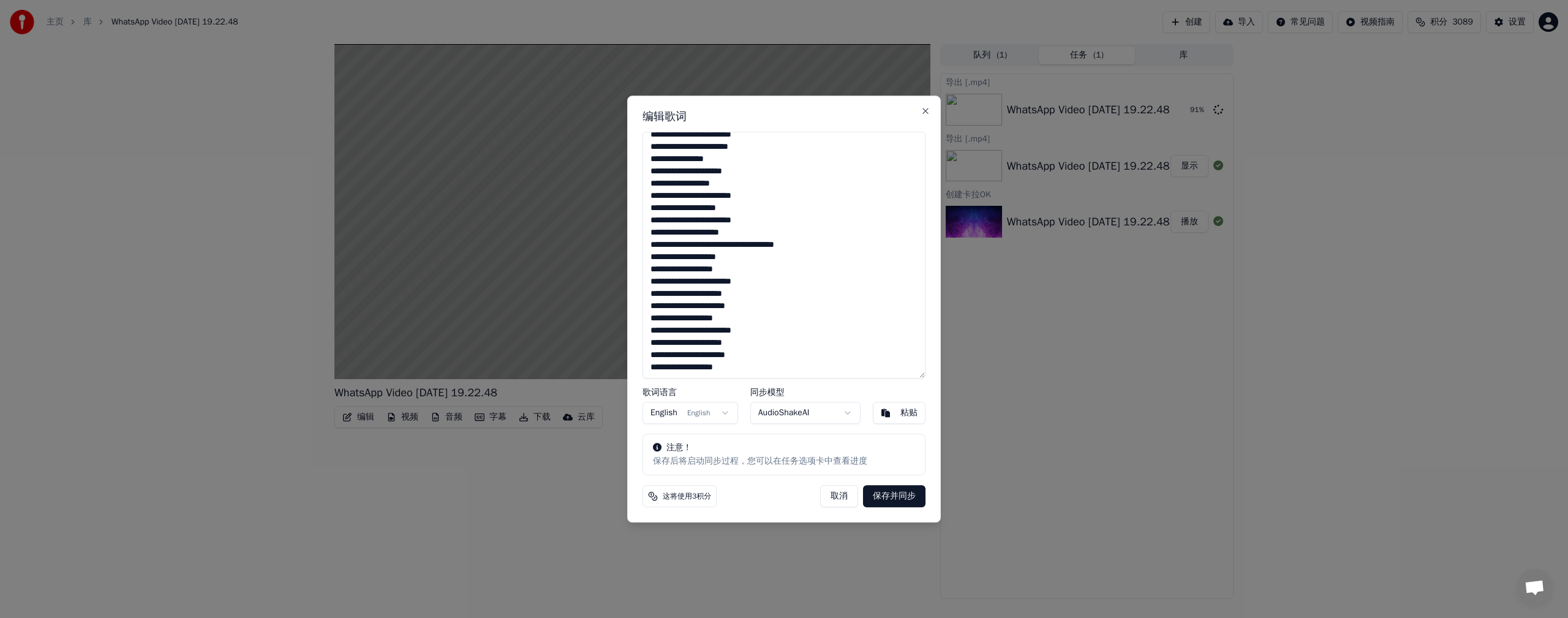 scroll, scrollTop: 0, scrollLeft: 0, axis: both 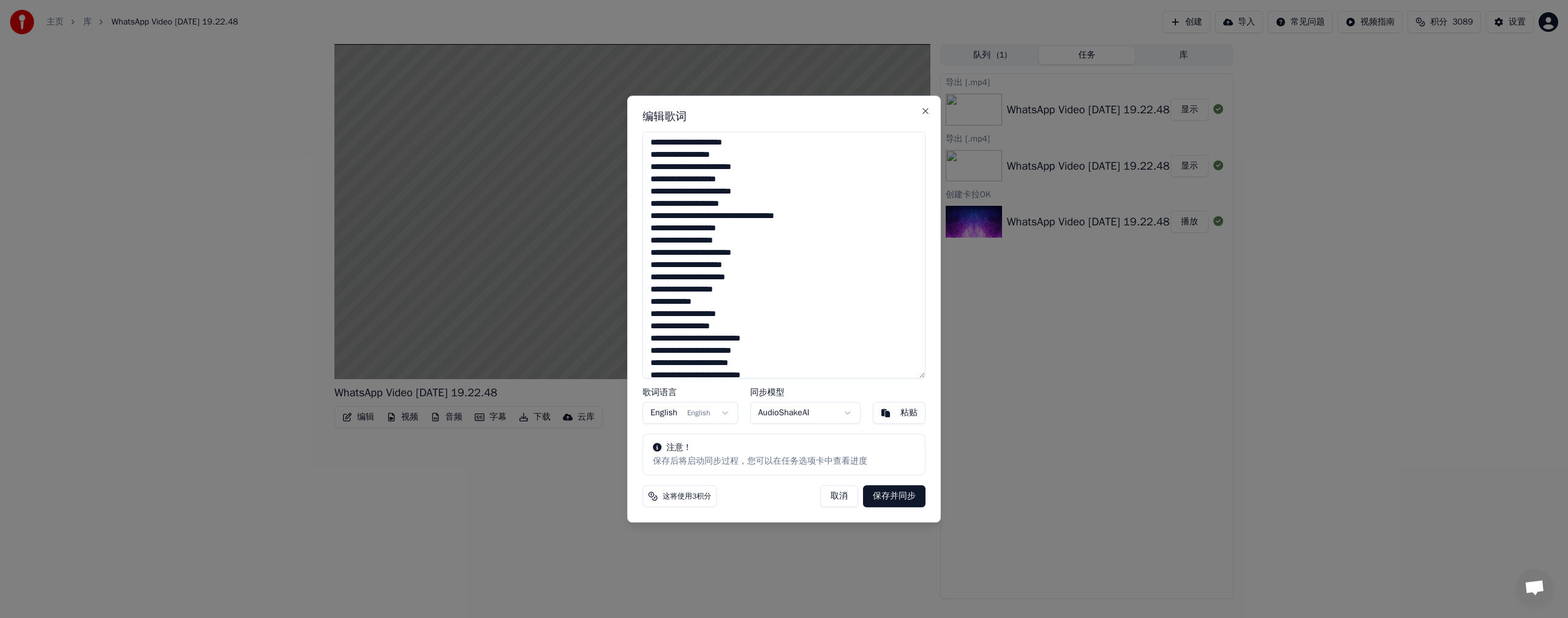 drag, startPoint x: 647, startPoint y: 301, endPoint x: 720, endPoint y: 307, distance: 73.24616 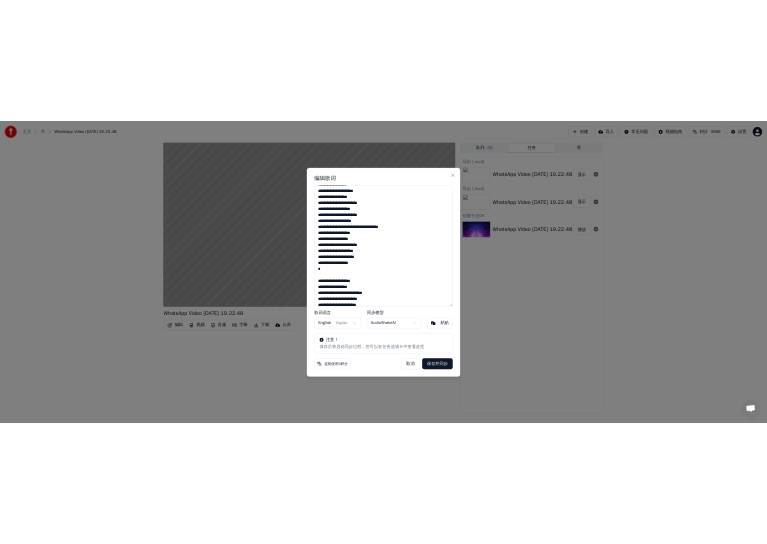 scroll, scrollTop: 547, scrollLeft: 0, axis: vertical 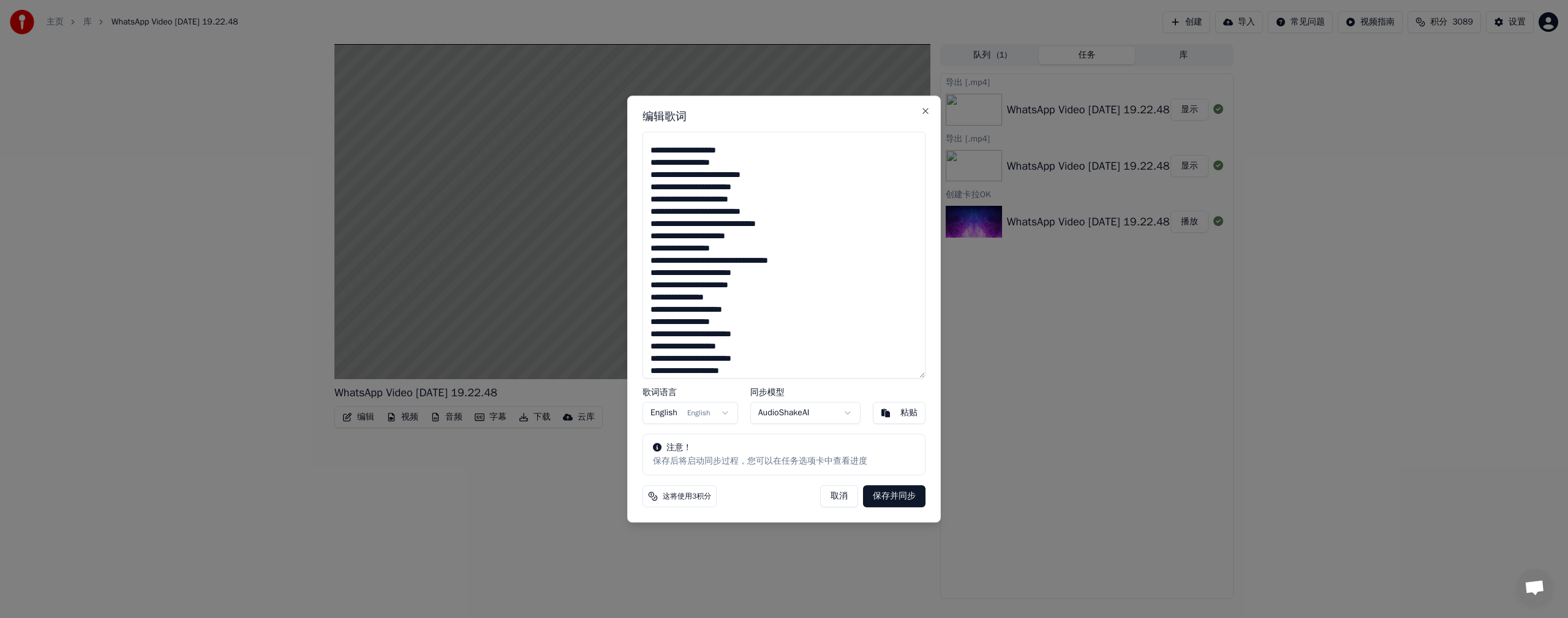 type on "**********" 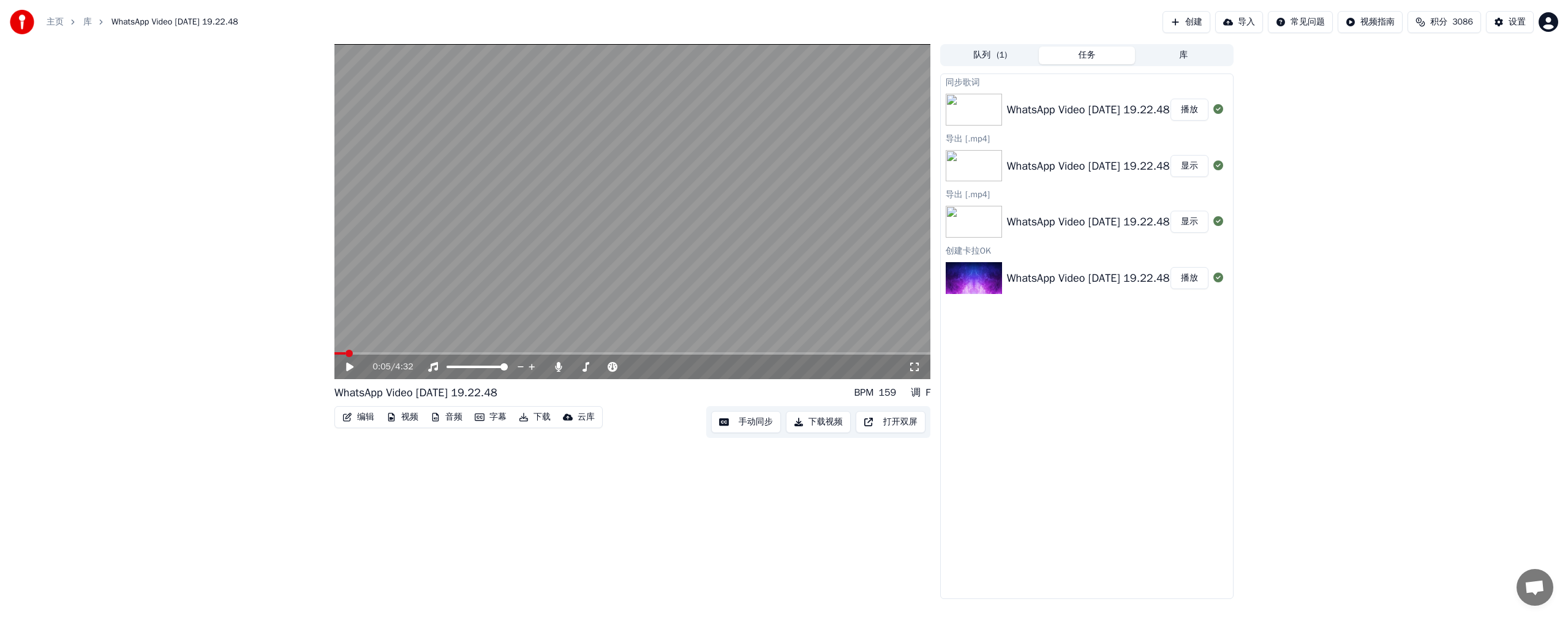 click at bounding box center [340, 353] 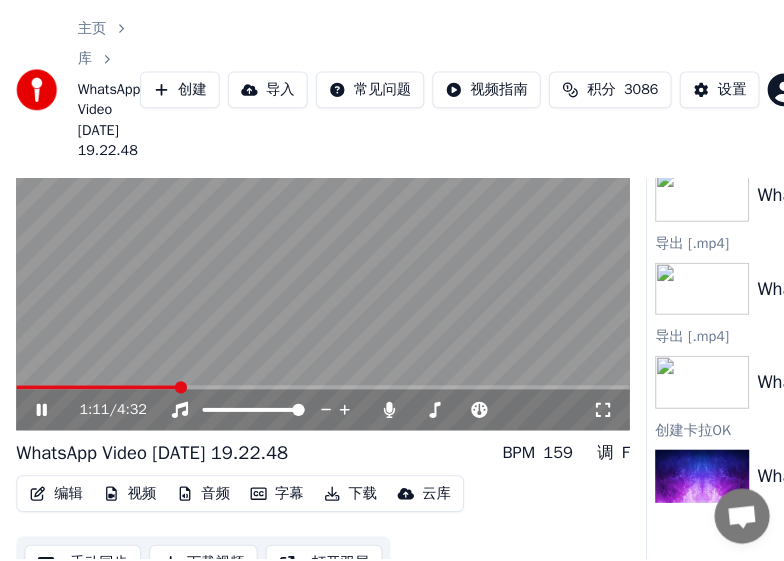 scroll, scrollTop: 96, scrollLeft: 0, axis: vertical 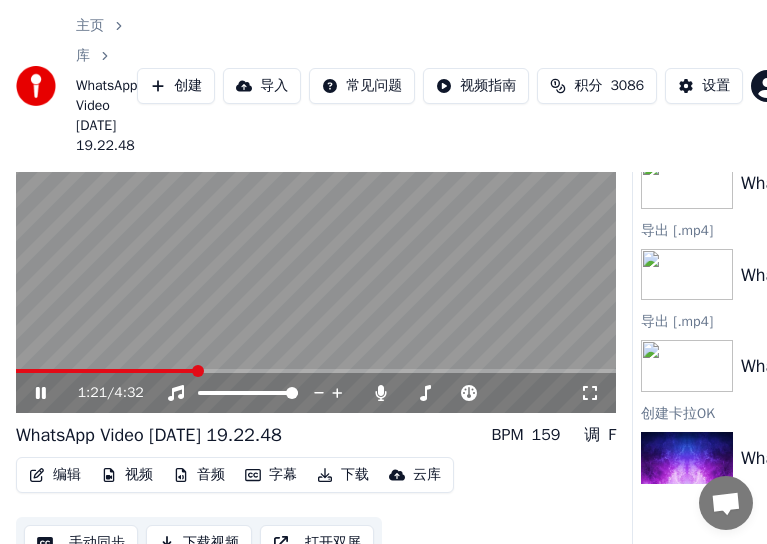 click on "下载" at bounding box center (343, 475) 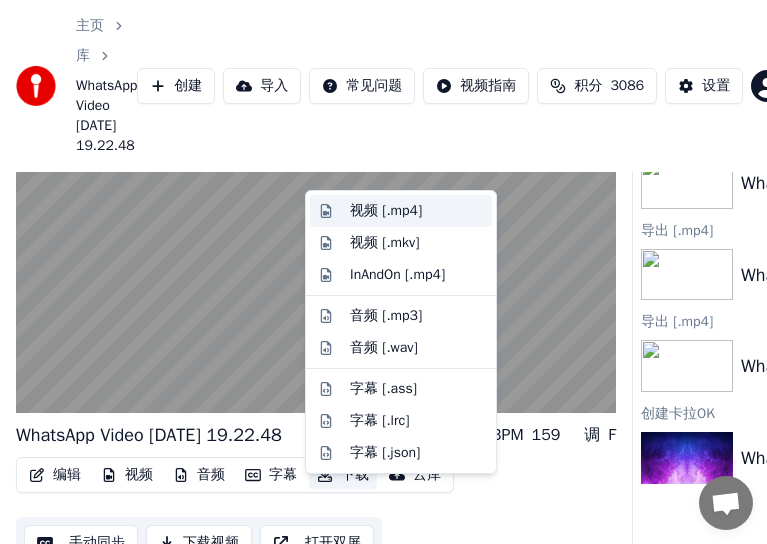 click on "视频 [.mp4]" at bounding box center [386, 211] 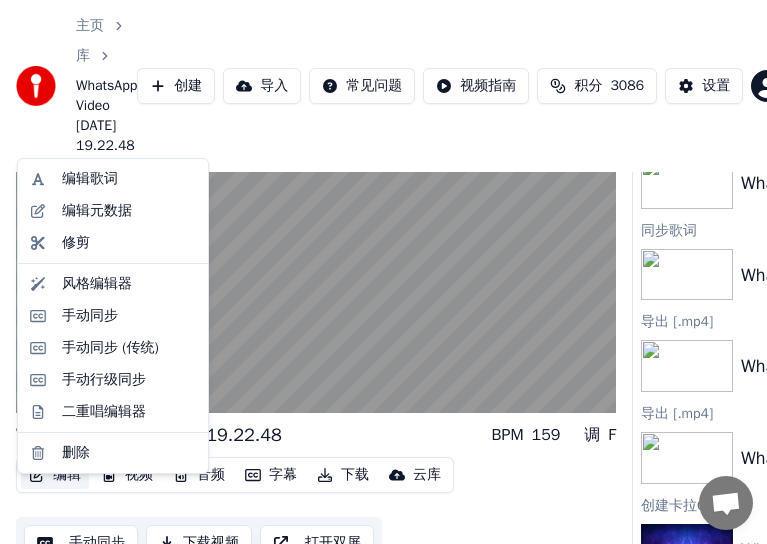 click on "编辑" at bounding box center [55, 475] 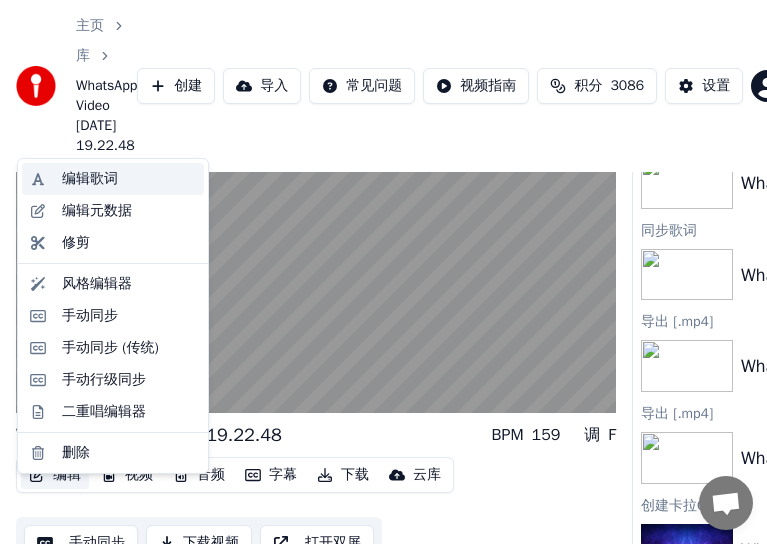 click on "编辑歌词" at bounding box center [90, 179] 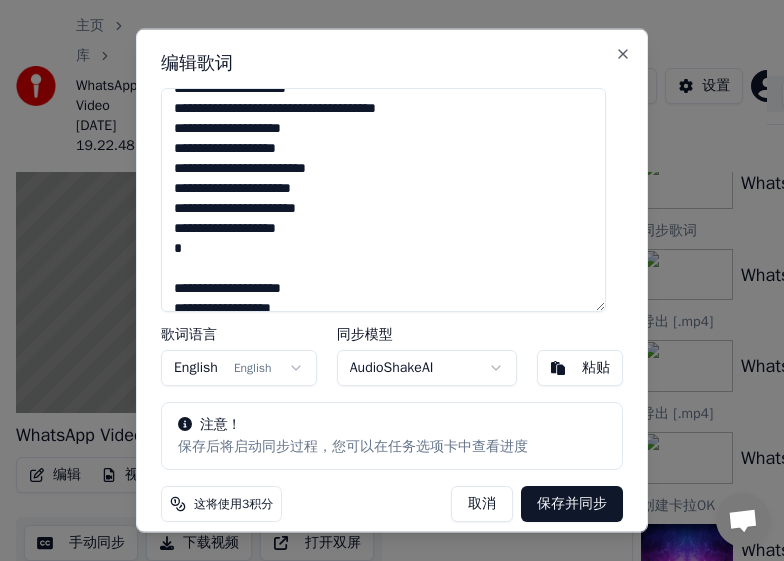 scroll, scrollTop: 404, scrollLeft: 0, axis: vertical 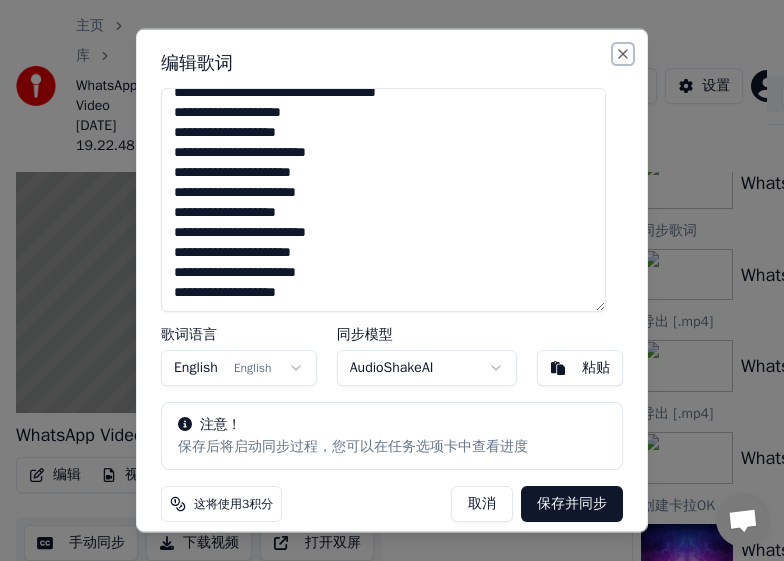 click on "Close" at bounding box center [623, 53] 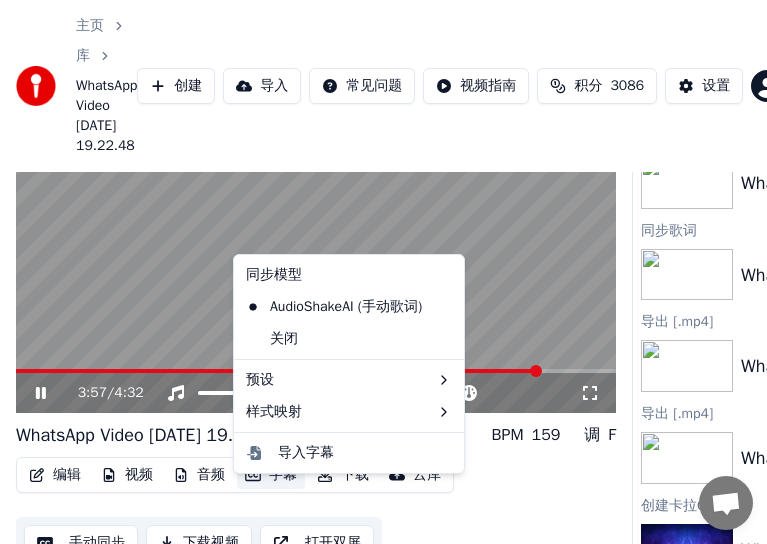 click on "字幕" at bounding box center [271, 475] 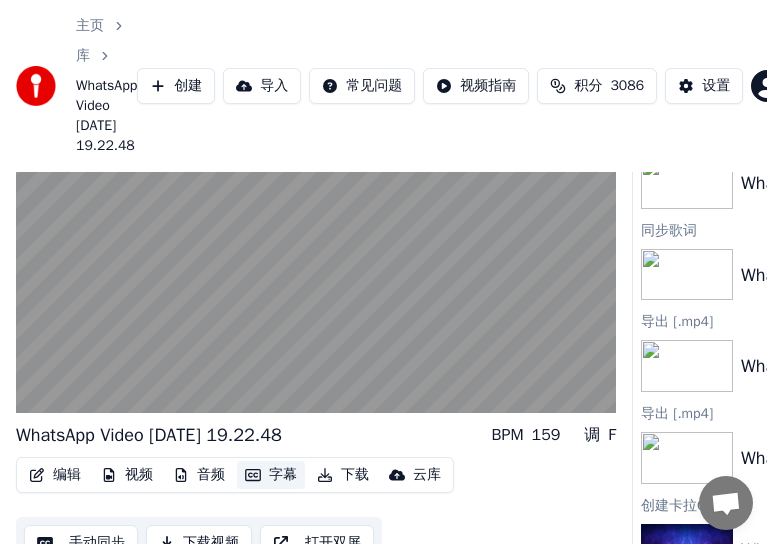 click on "字幕" at bounding box center [271, 475] 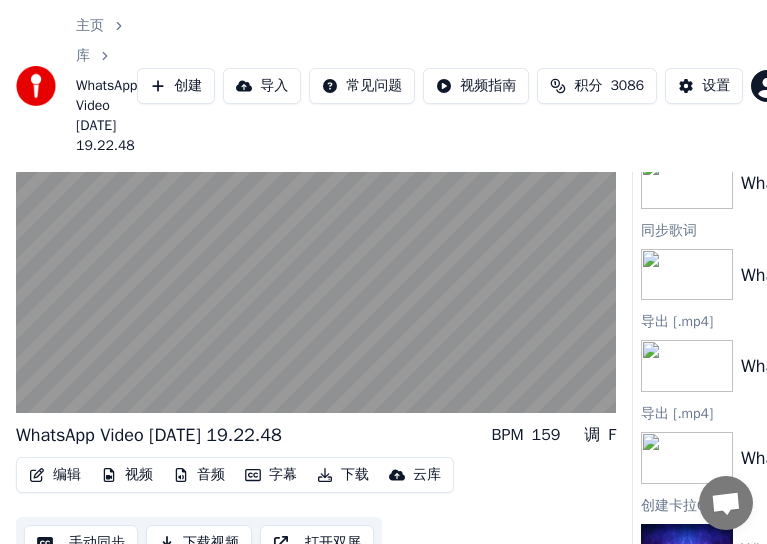 click on "字幕" at bounding box center (271, 475) 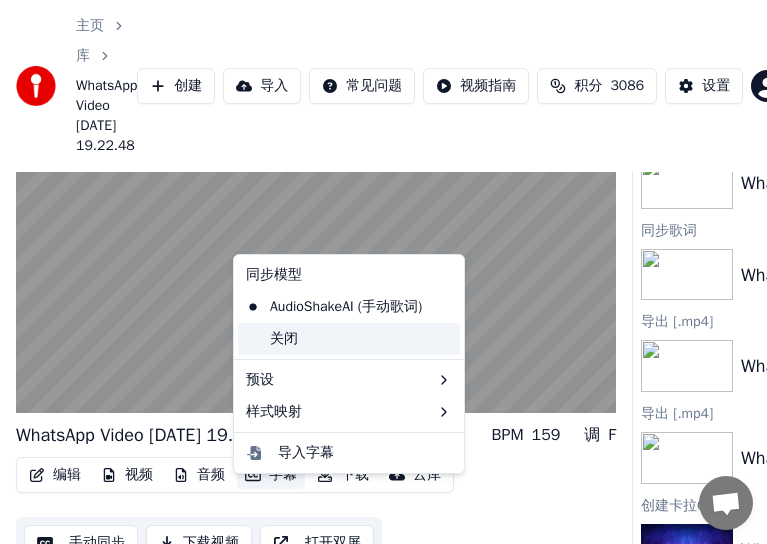 click on "关闭" at bounding box center (349, 339) 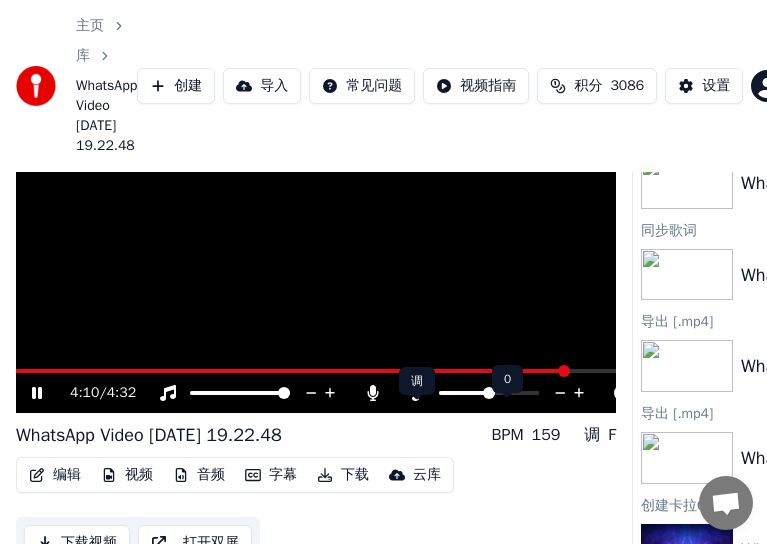 click 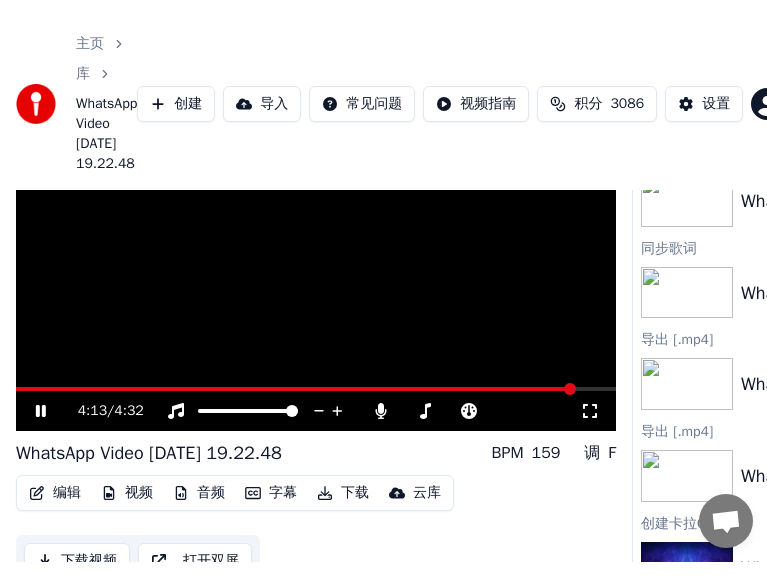 scroll, scrollTop: 0, scrollLeft: 0, axis: both 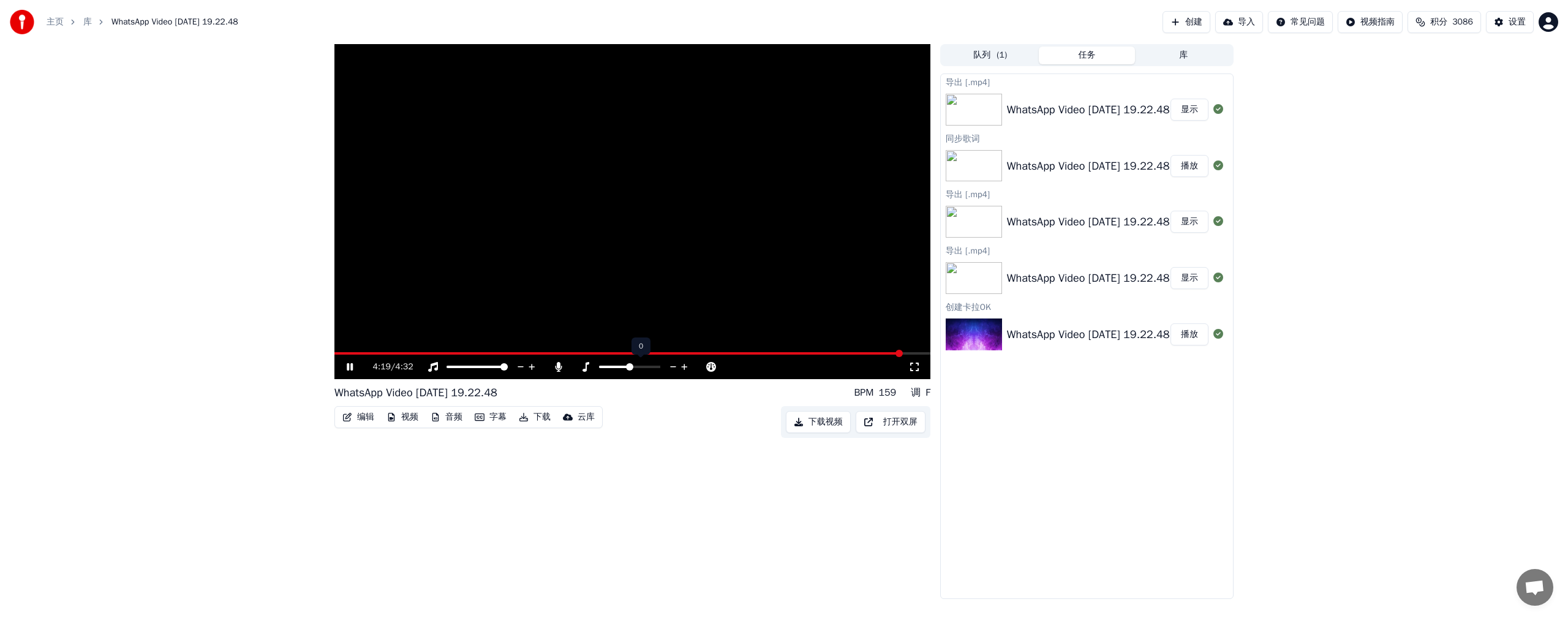 click 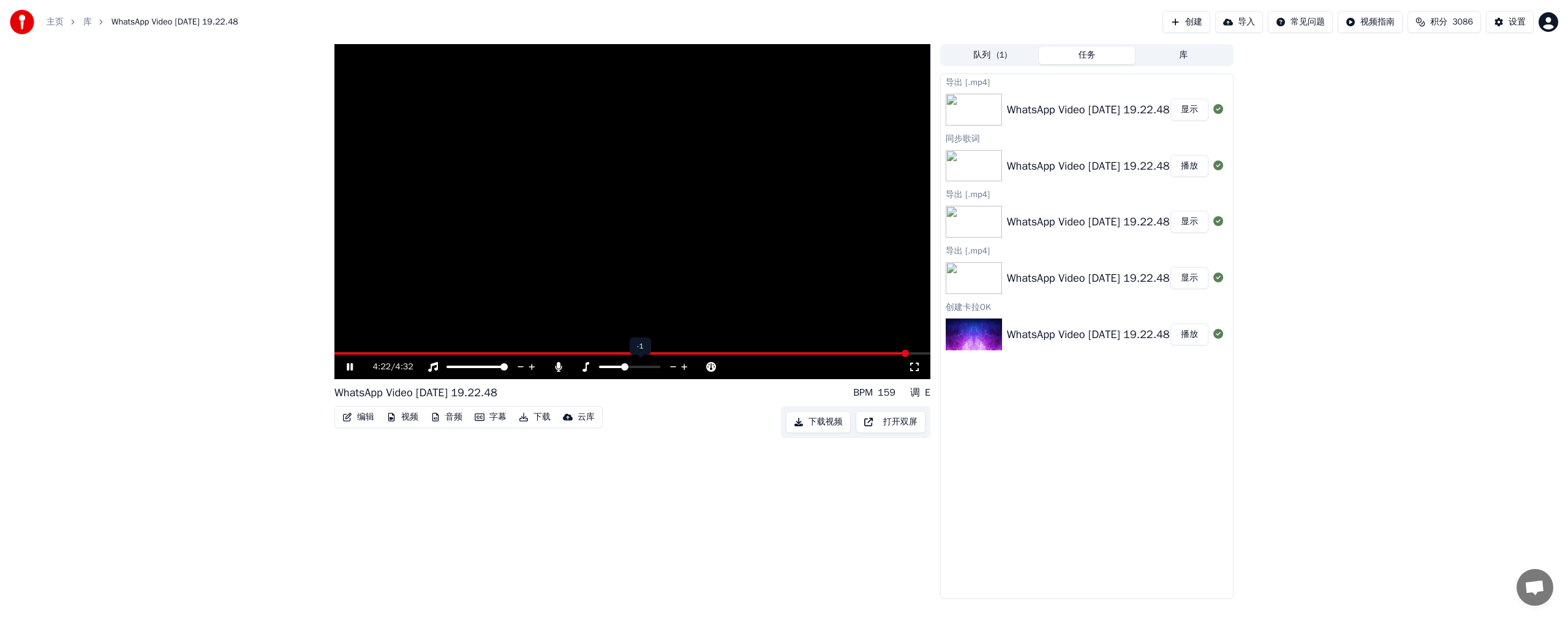 click 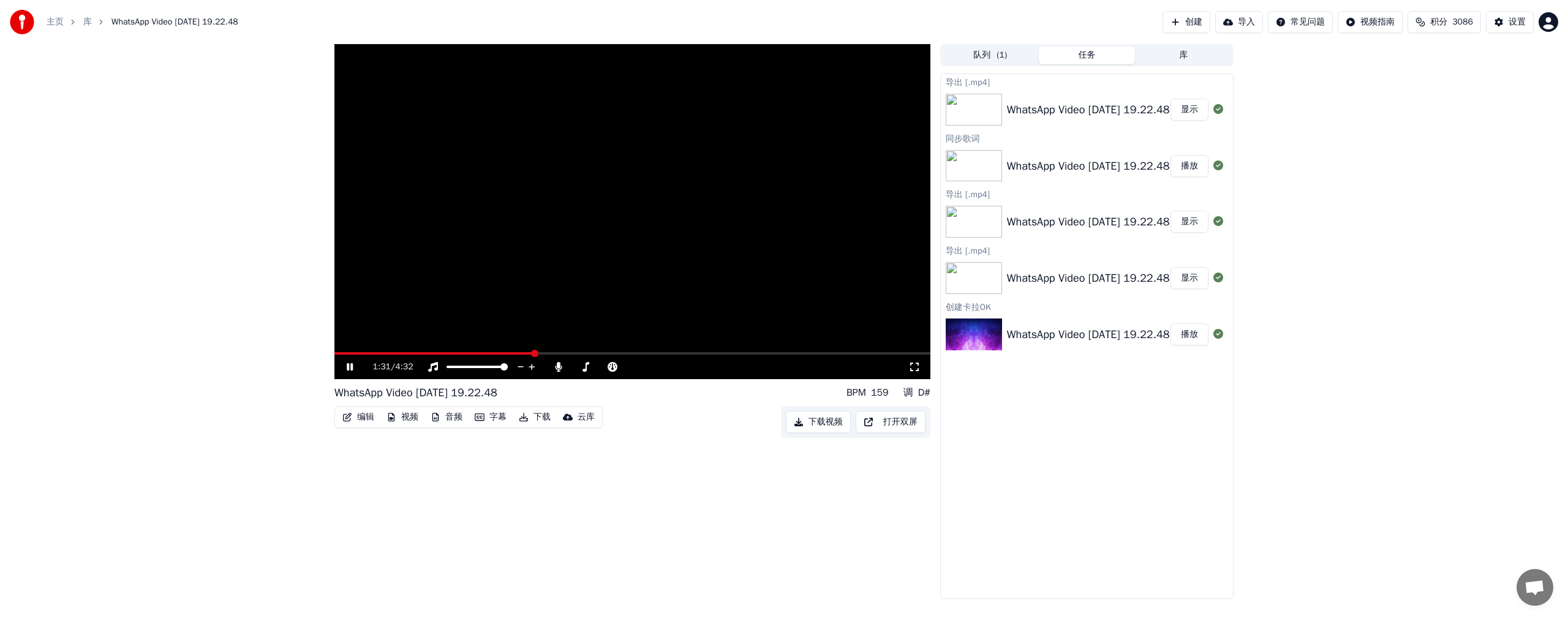 click at bounding box center (434, 353) 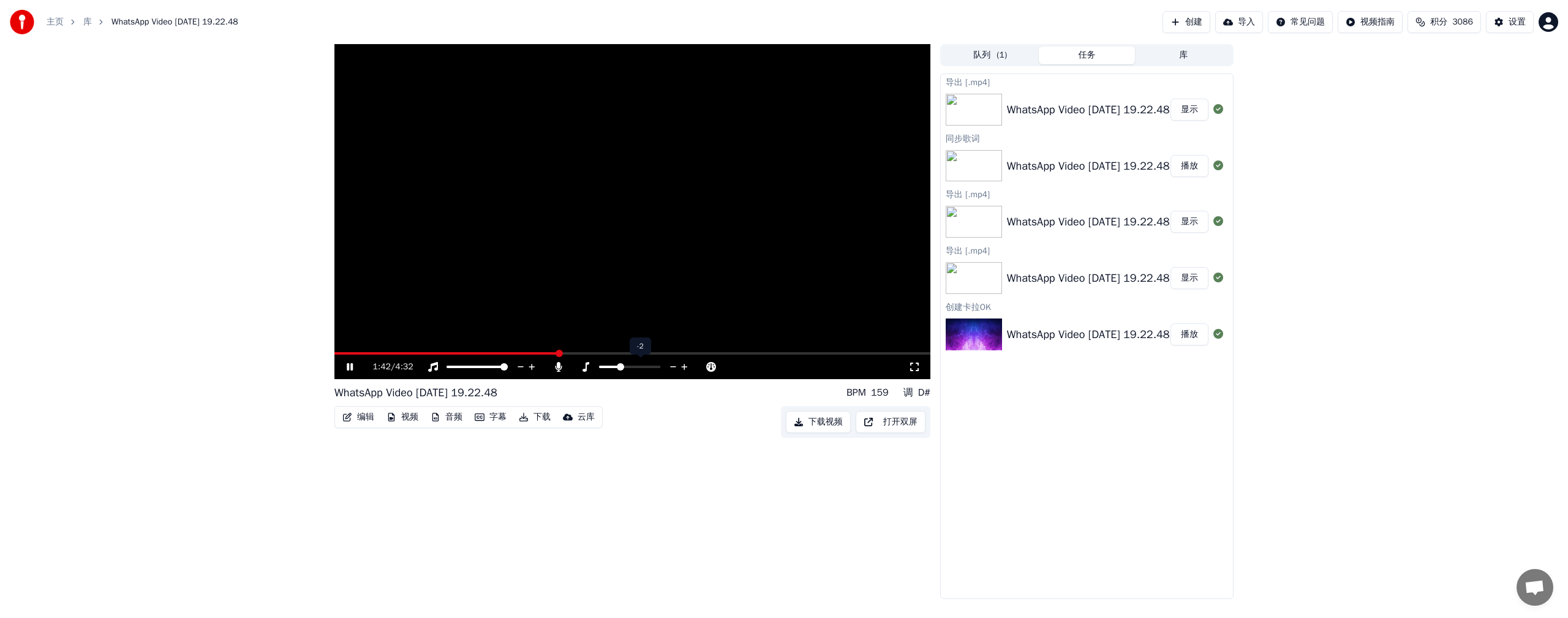 click 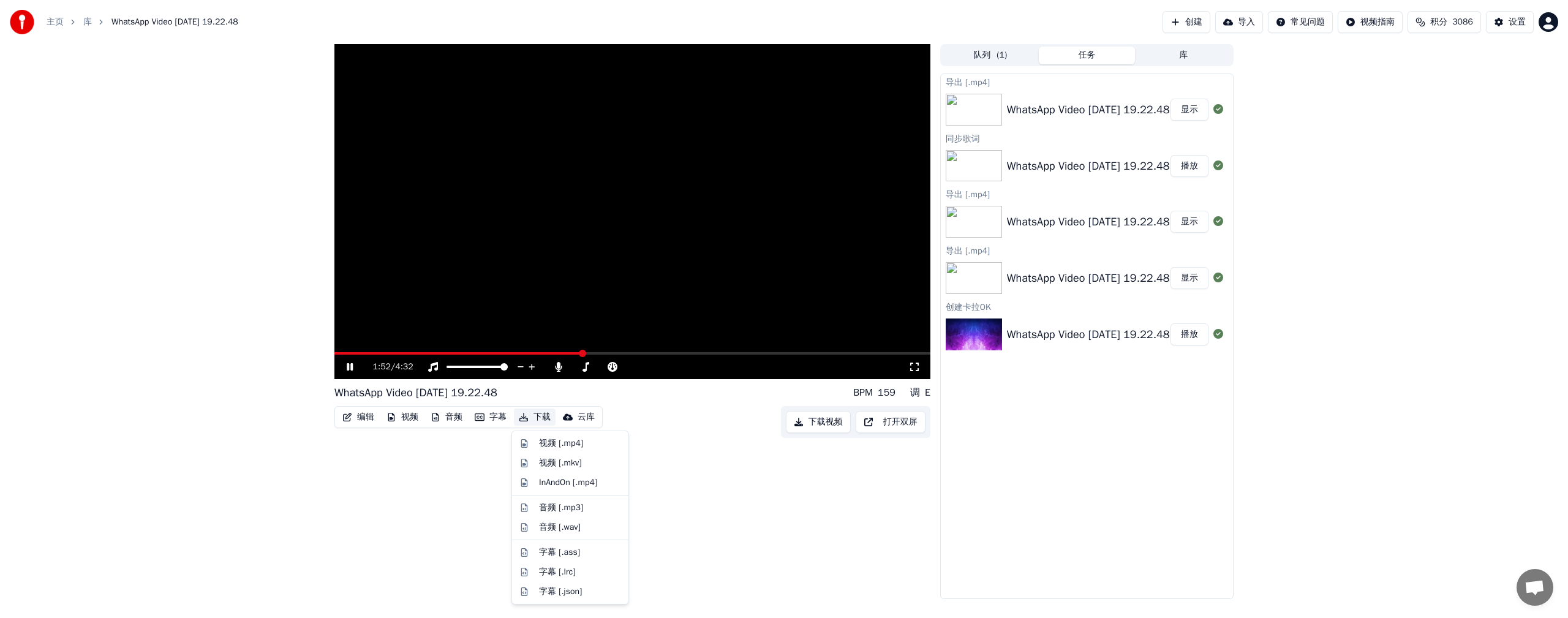 click on "下载" at bounding box center (535, 417) 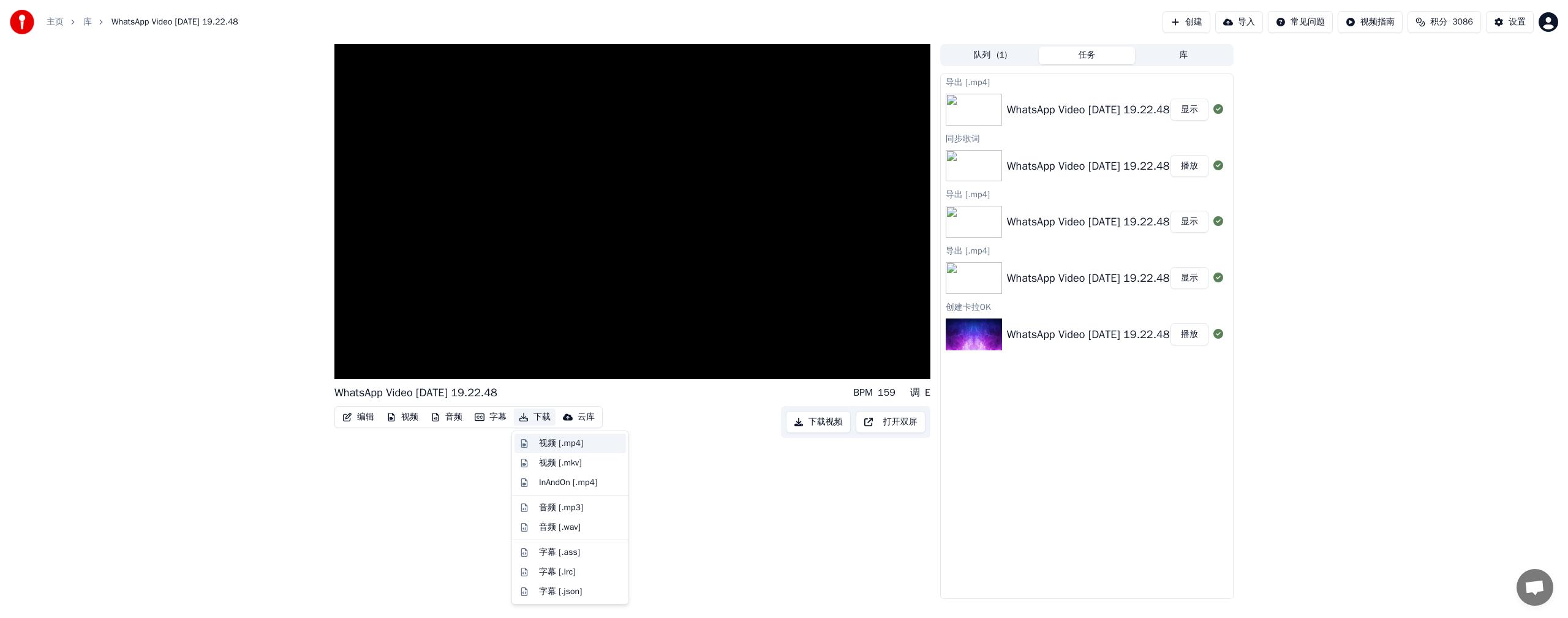 click on "视频 [.mp4]" at bounding box center [561, 443] 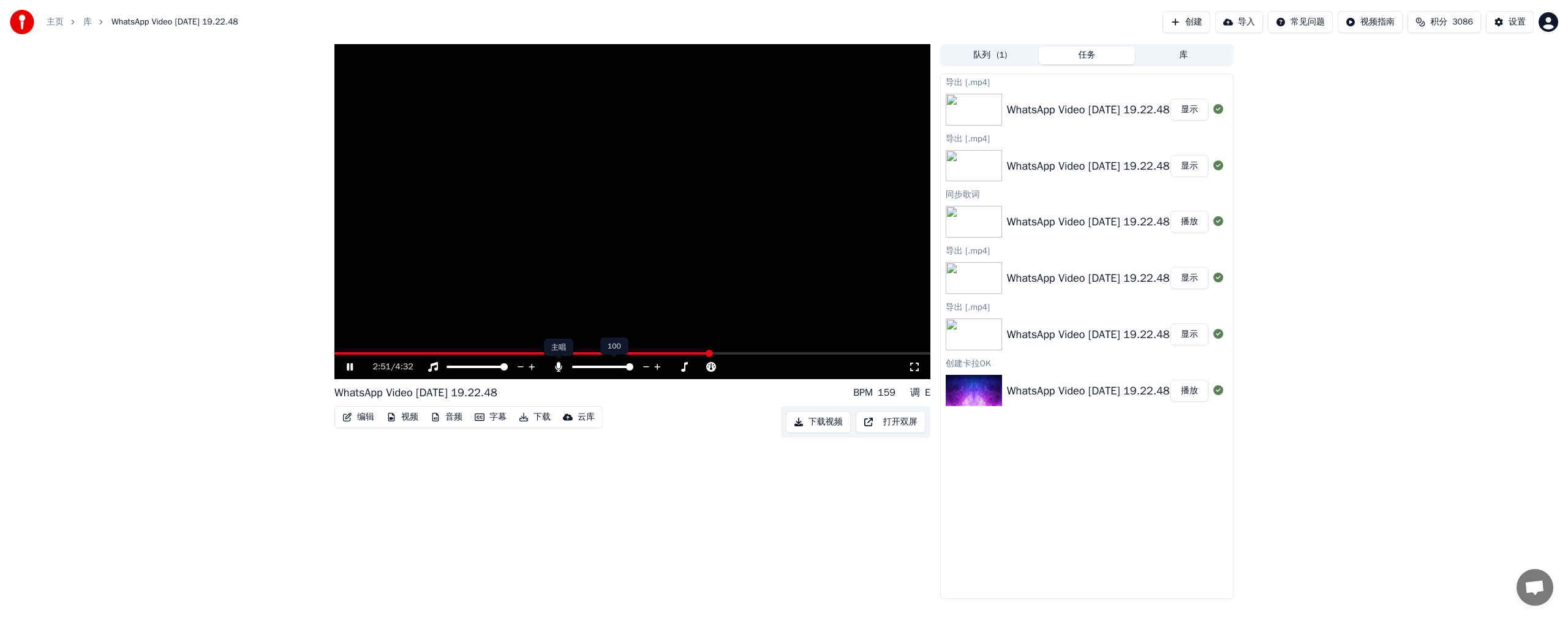 click 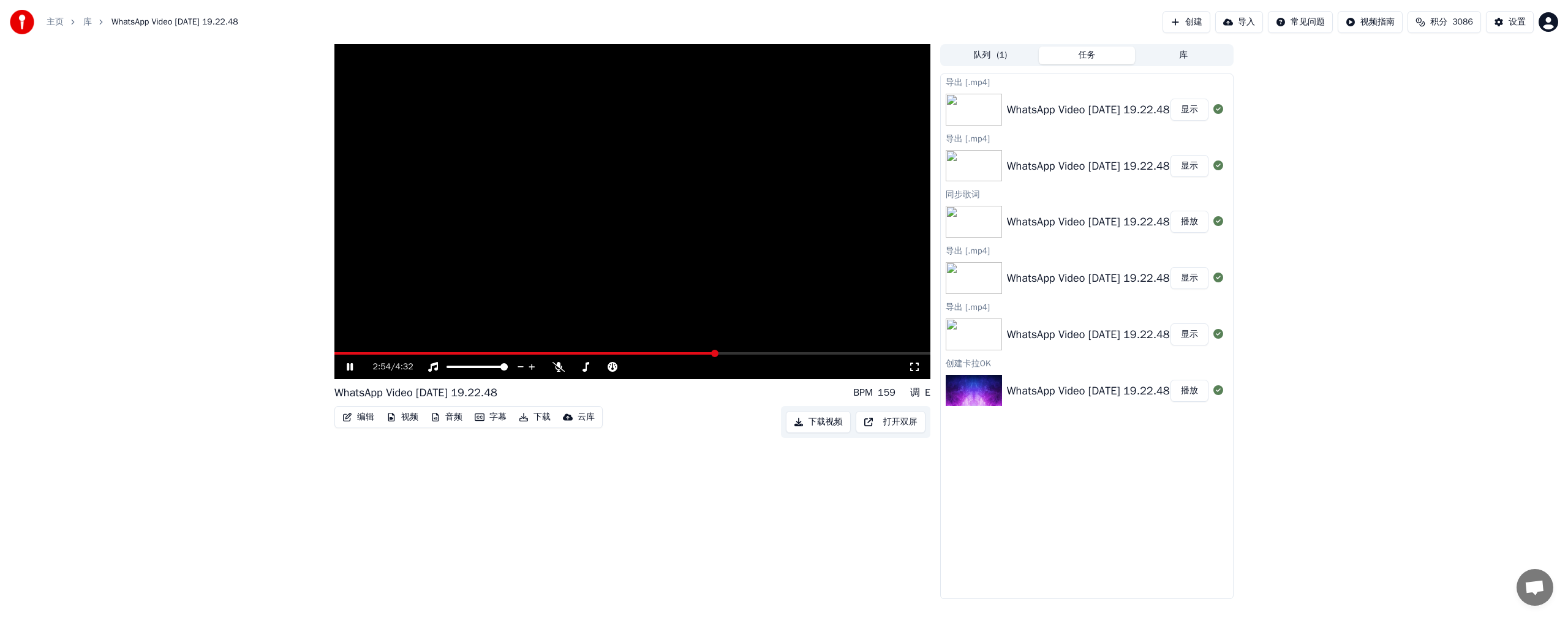 click on "下载" at bounding box center (535, 417) 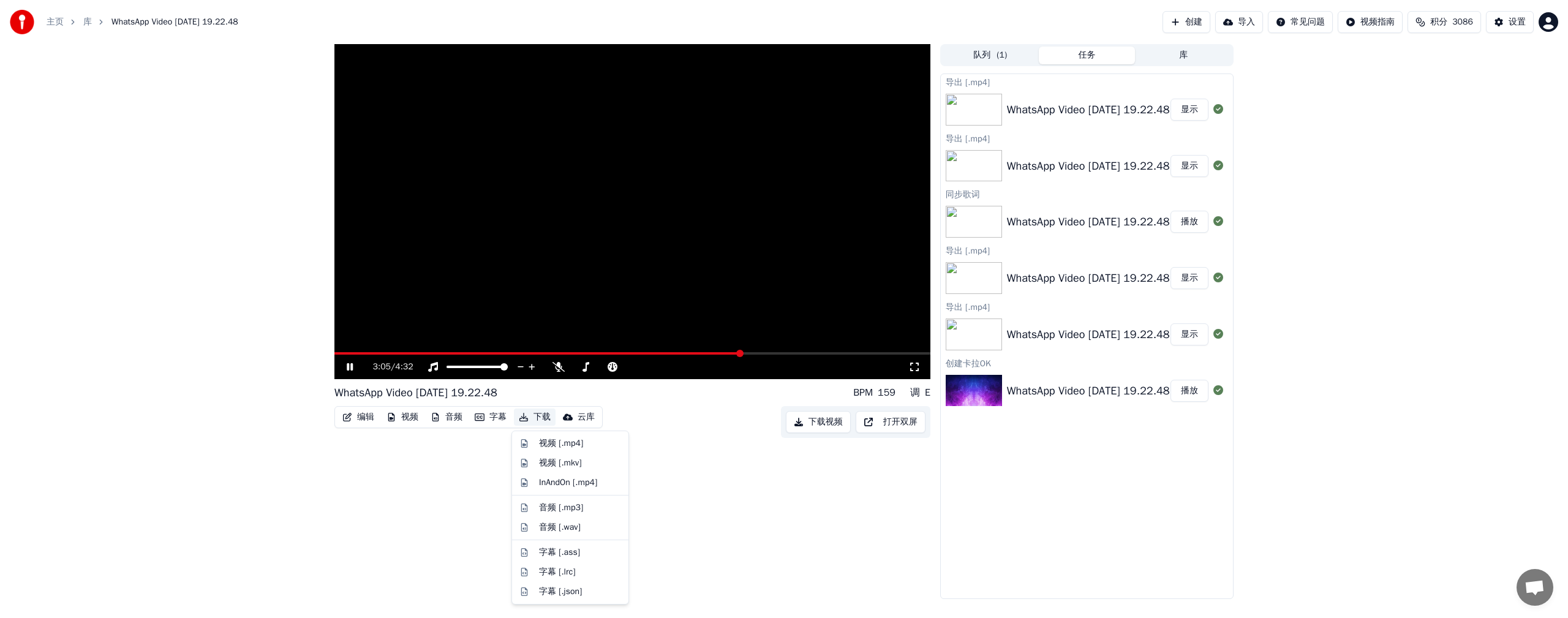 click on "下载" at bounding box center [535, 417] 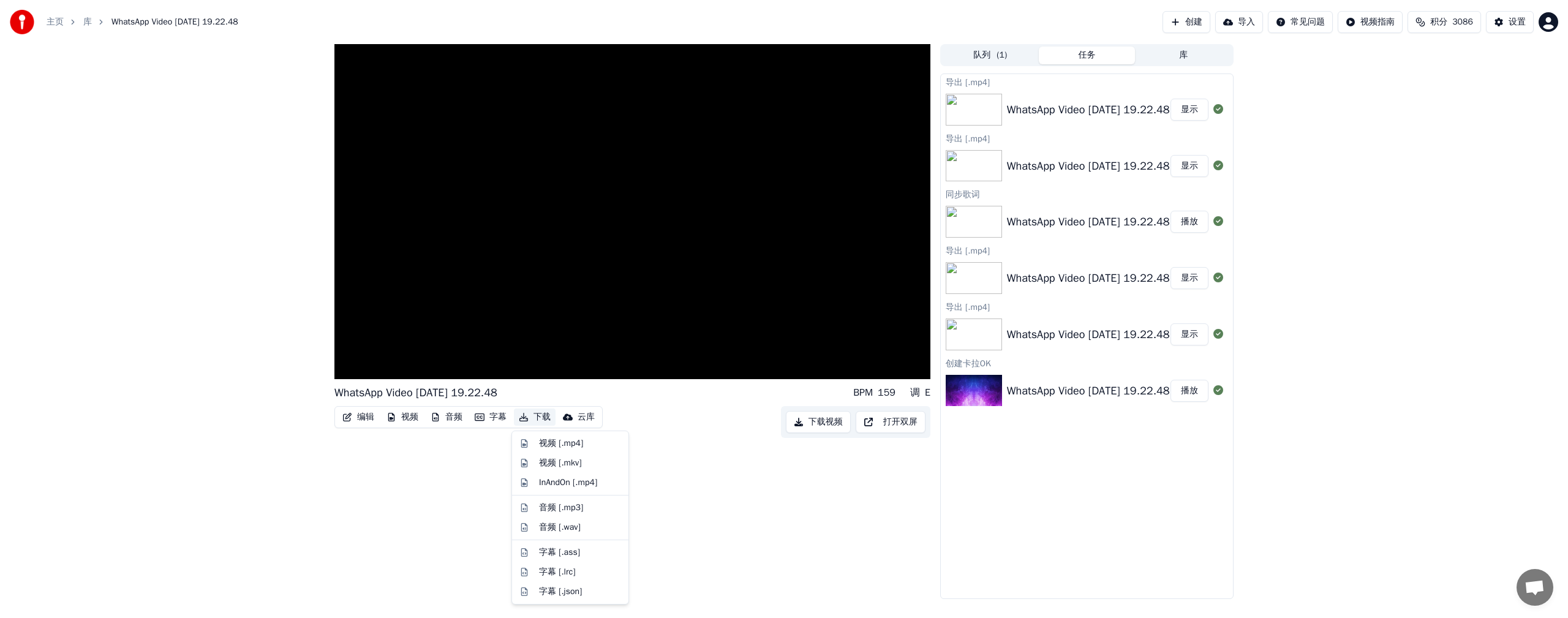 click on "下载" at bounding box center [535, 417] 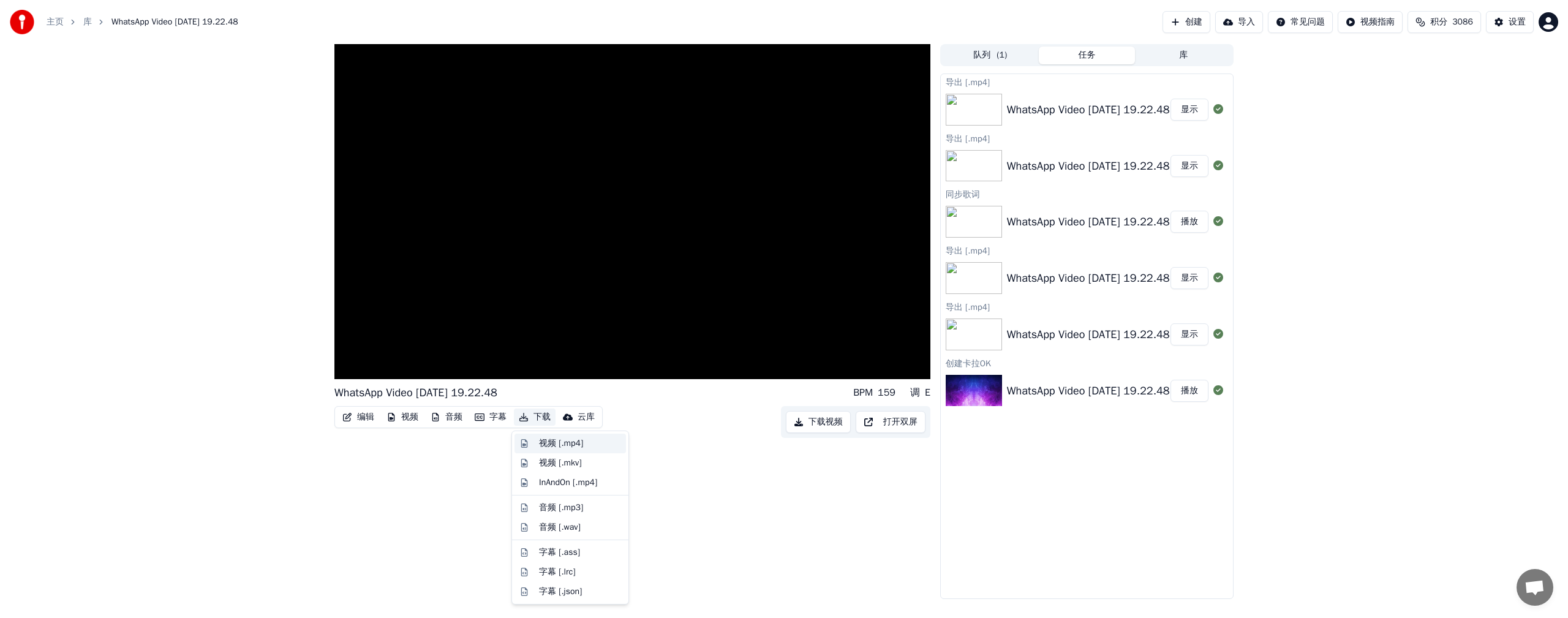 click on "视频 [.mp4]" at bounding box center [561, 443] 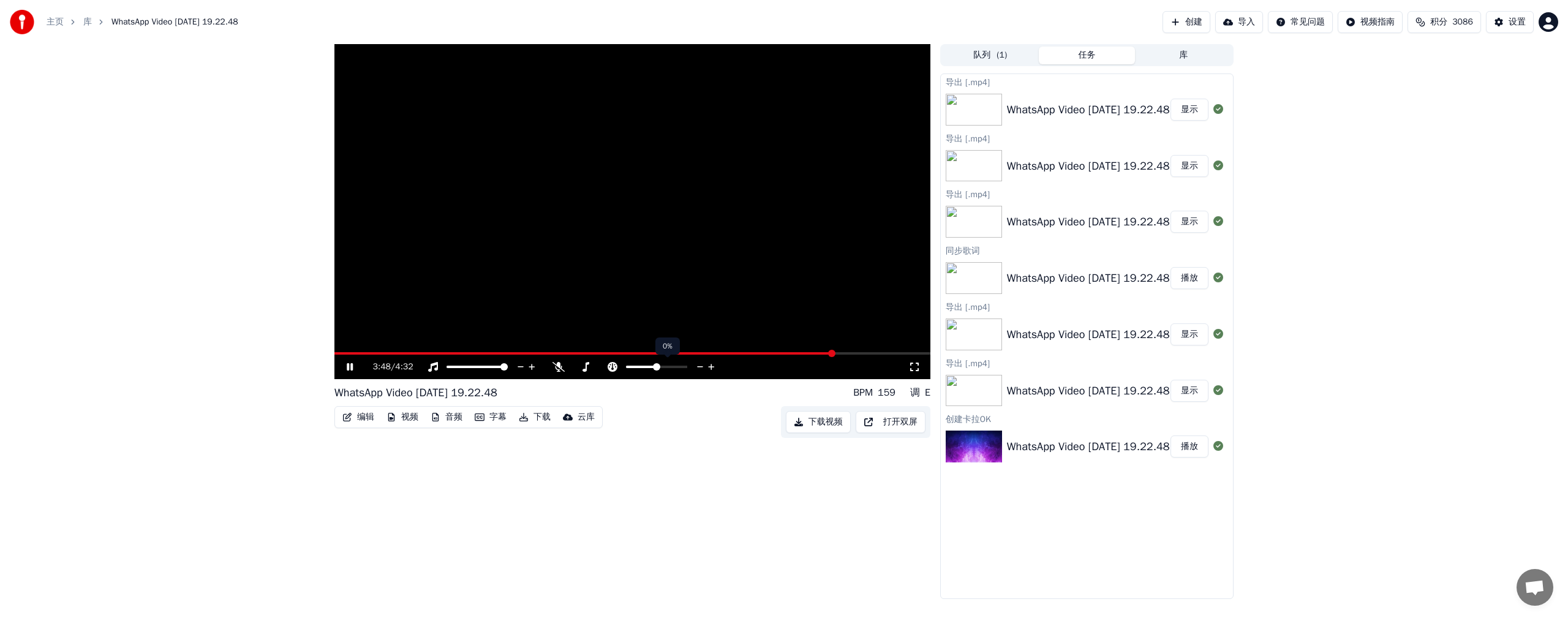 click 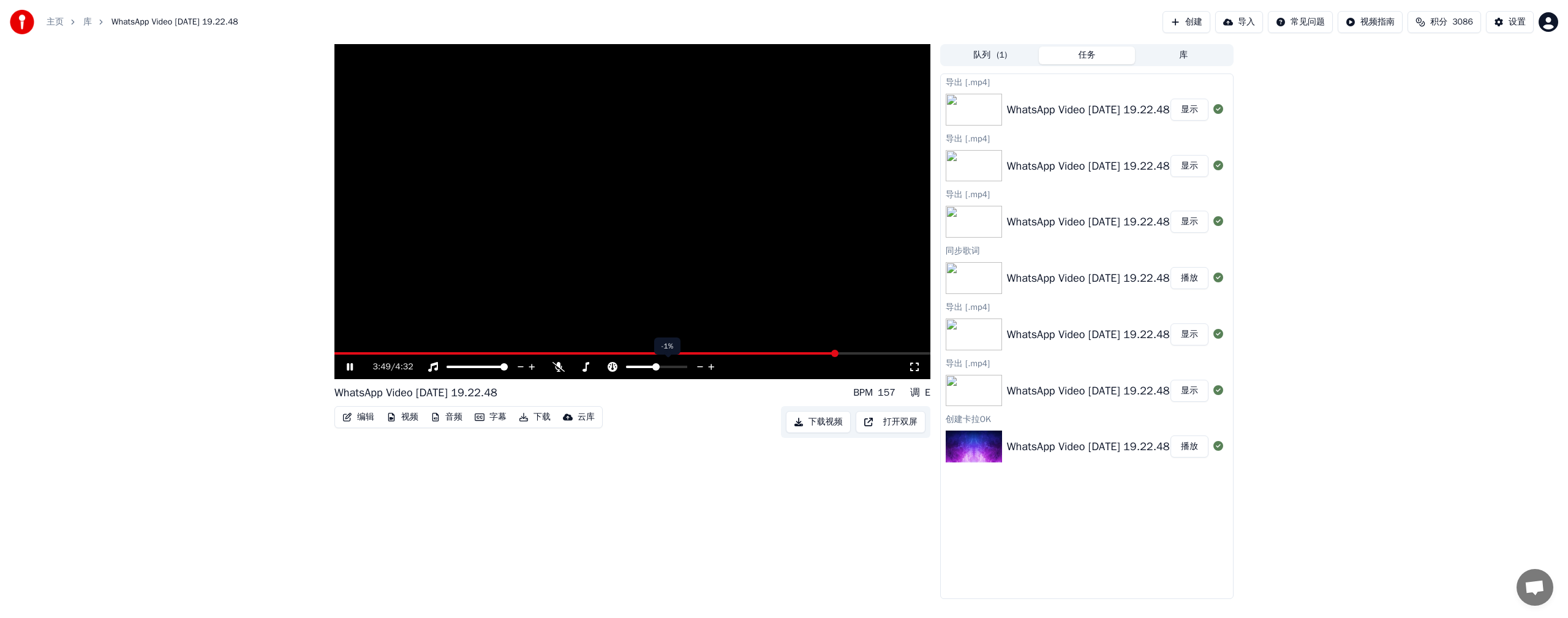 click 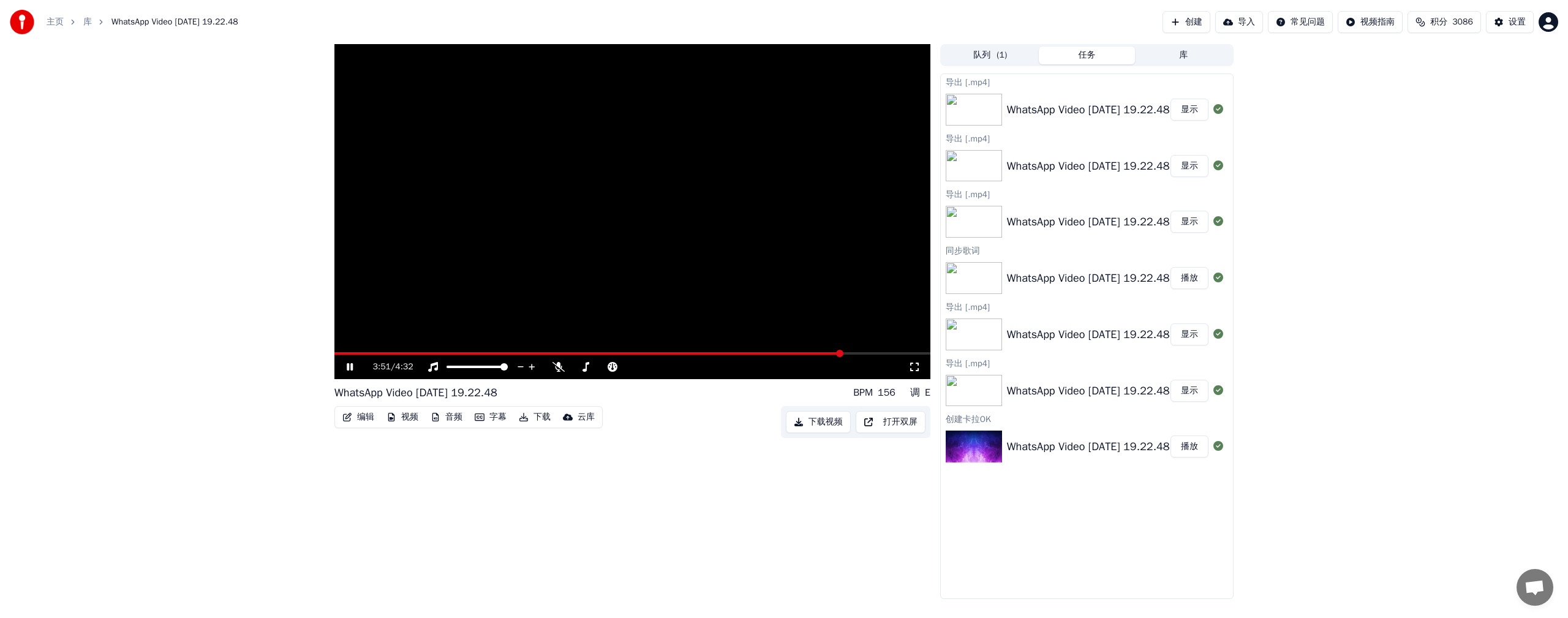 click on "下载" at bounding box center [535, 417] 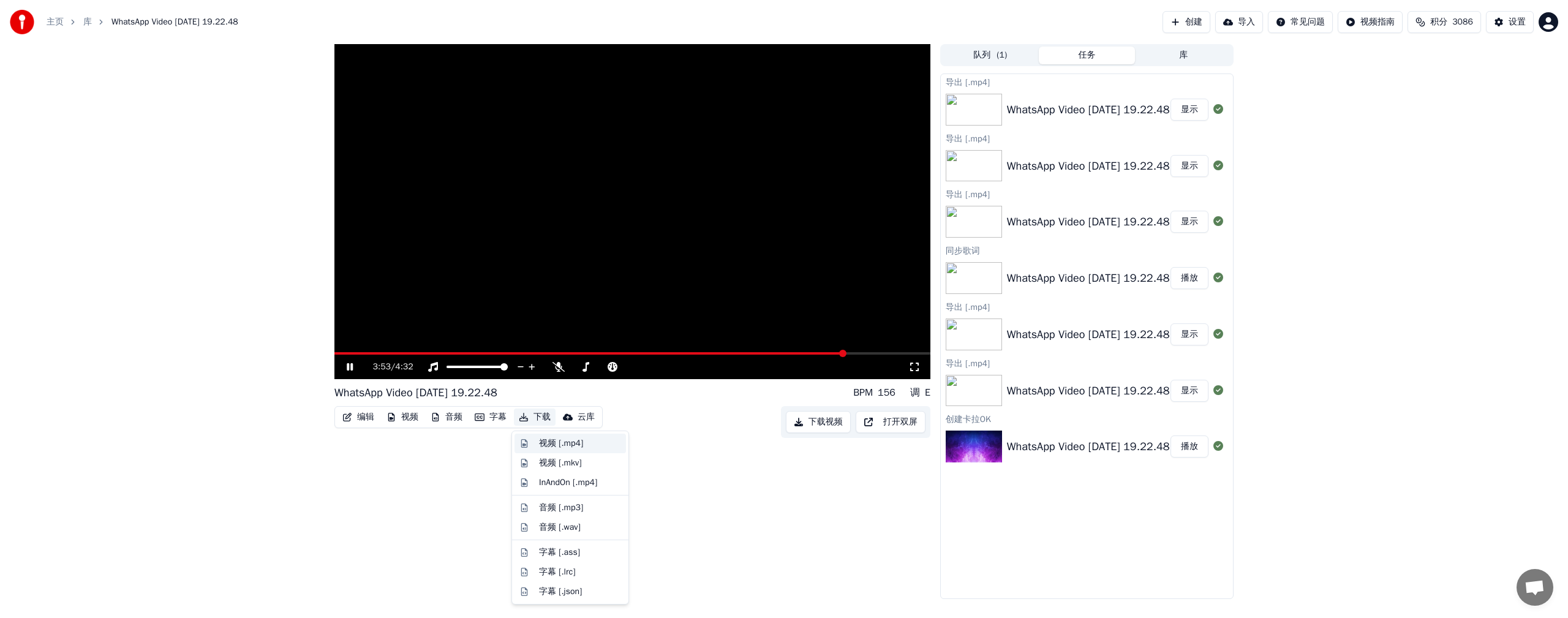 click on "视频 [.mp4]" at bounding box center [561, 443] 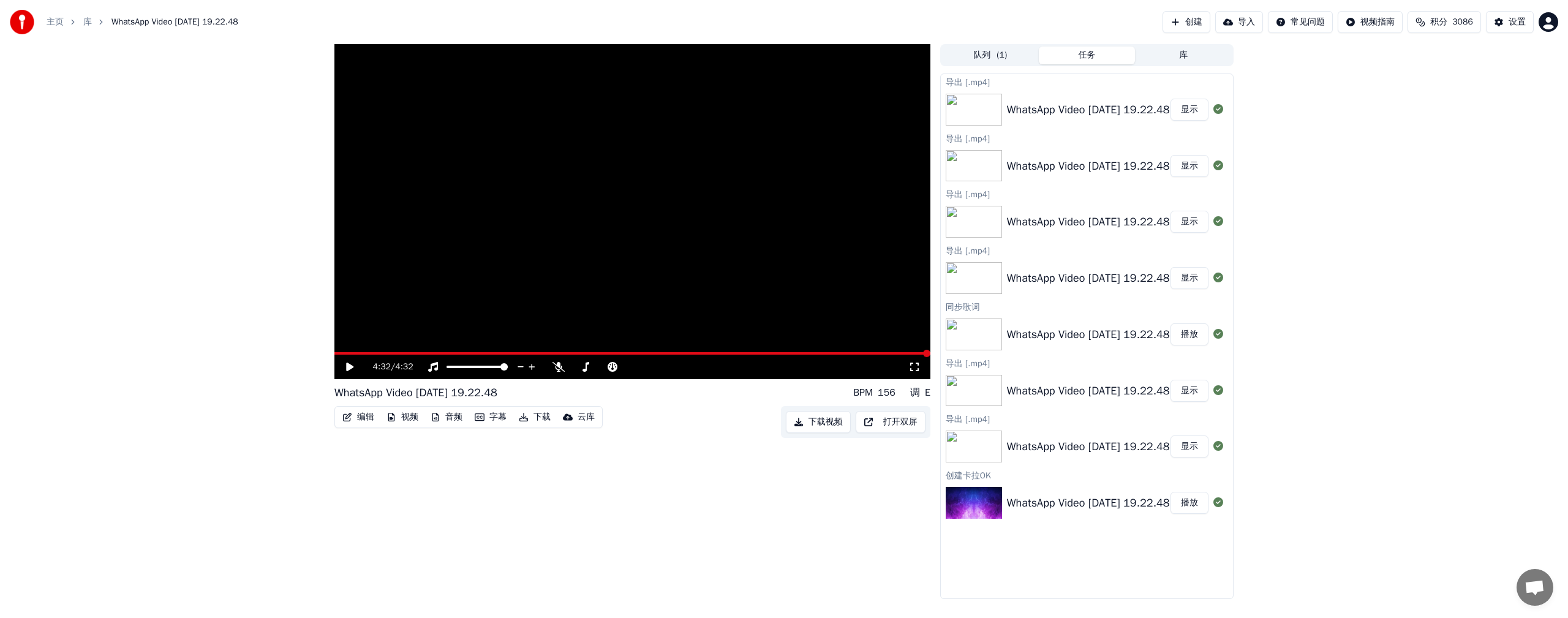 click 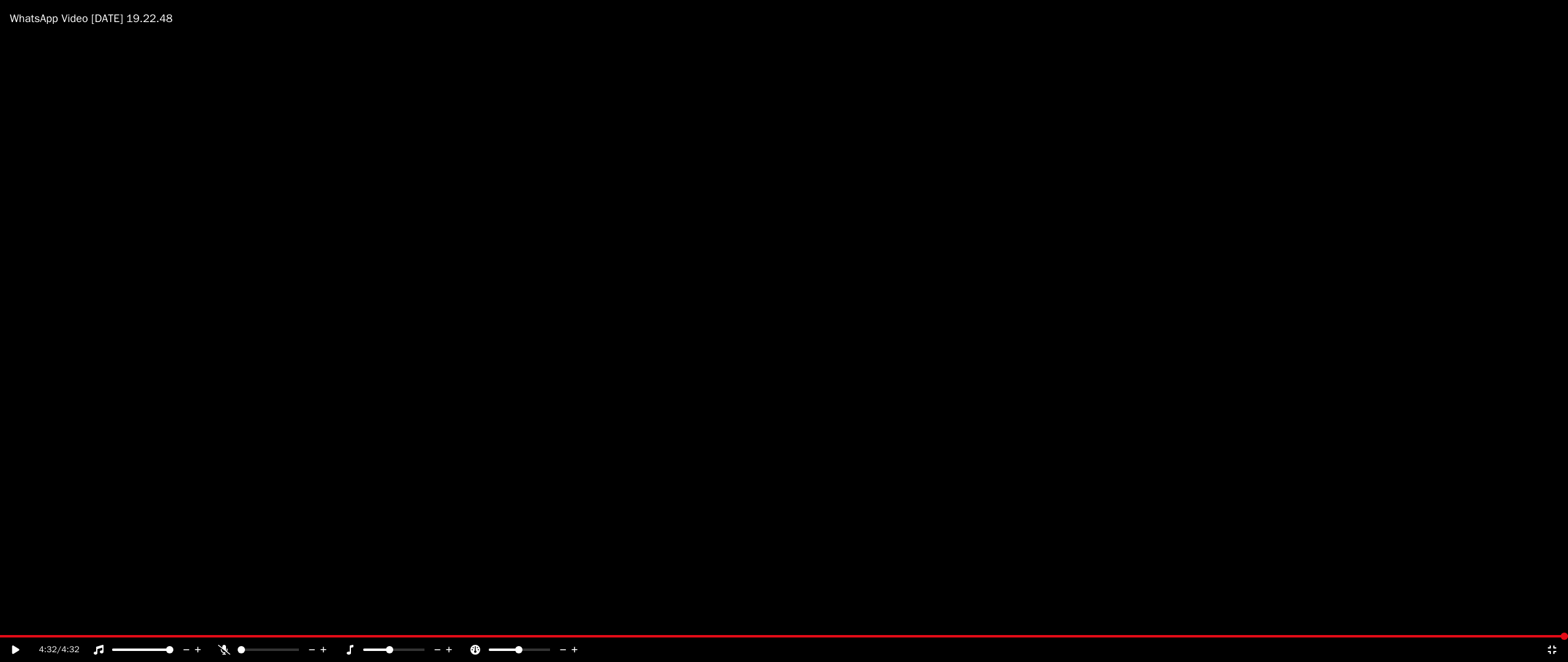 click 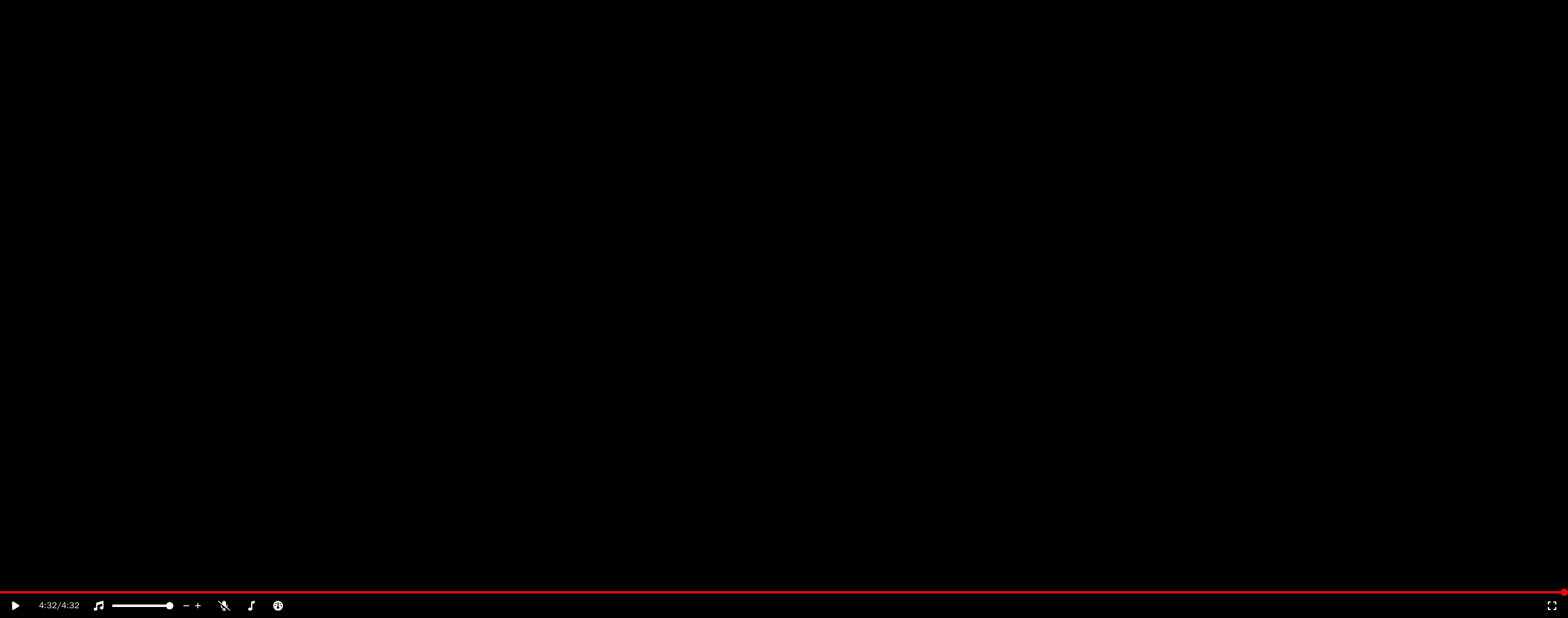 click on "下载" at bounding box center [535, 82] 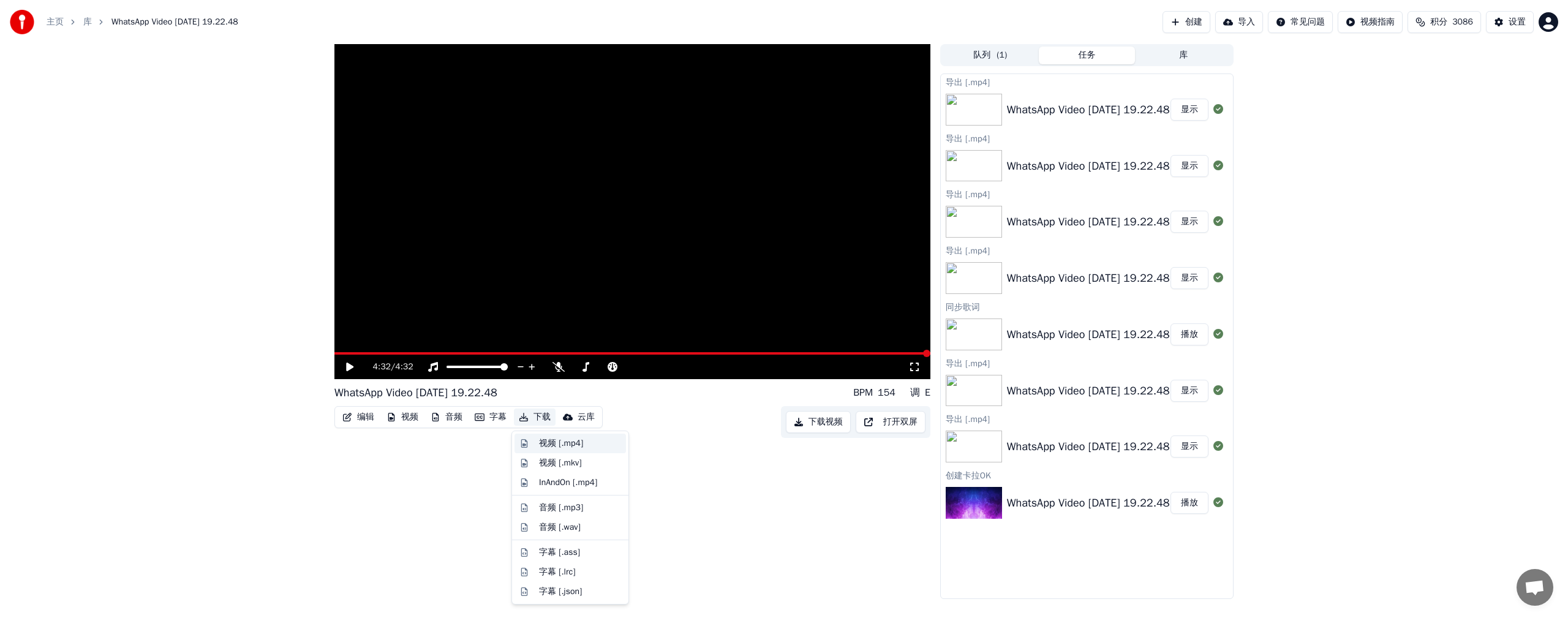 click on "视频 [.mp4]" at bounding box center [561, 443] 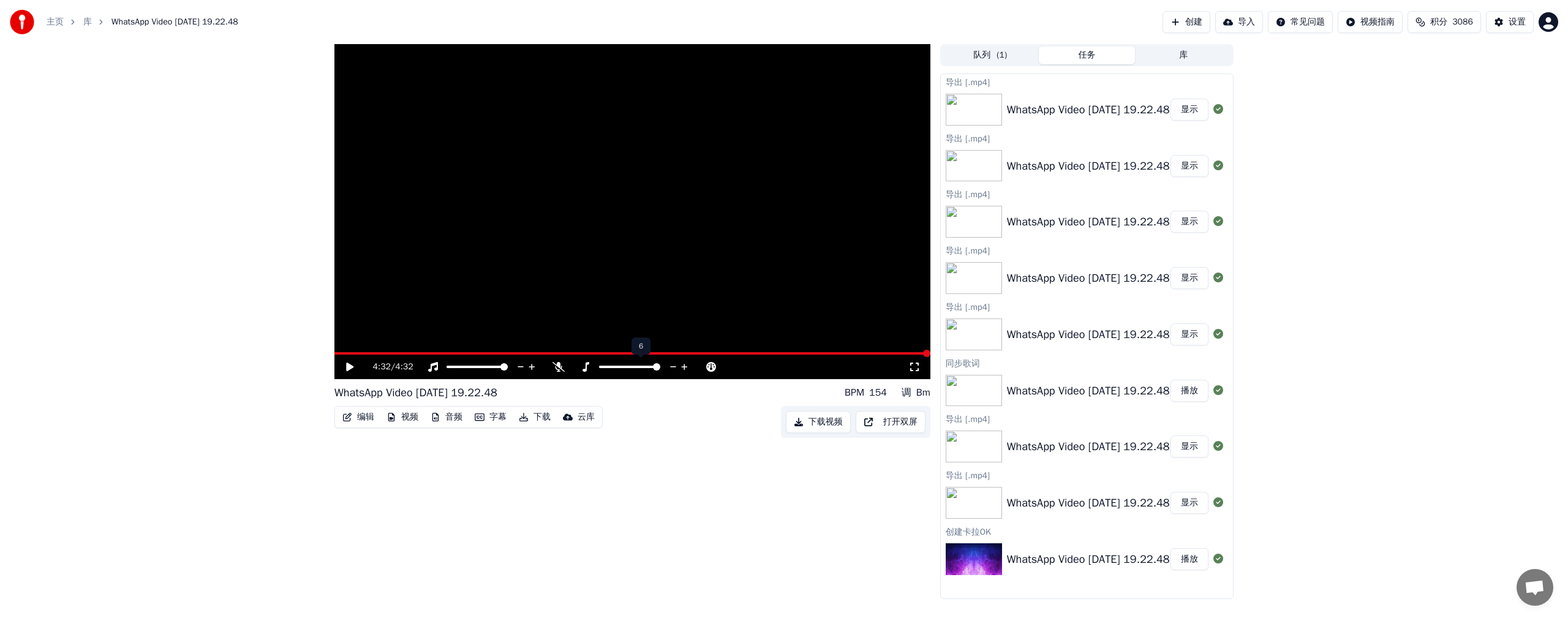 click at bounding box center (657, 367) 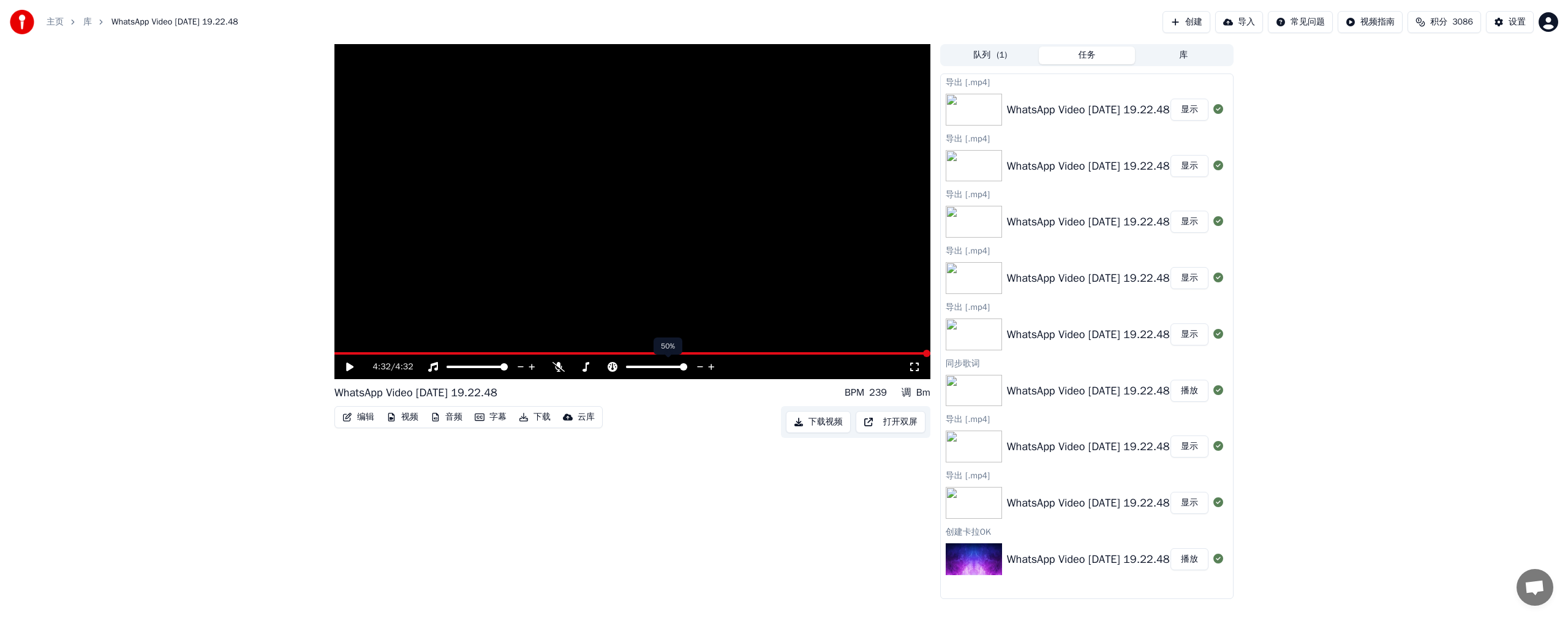 click at bounding box center [684, 367] 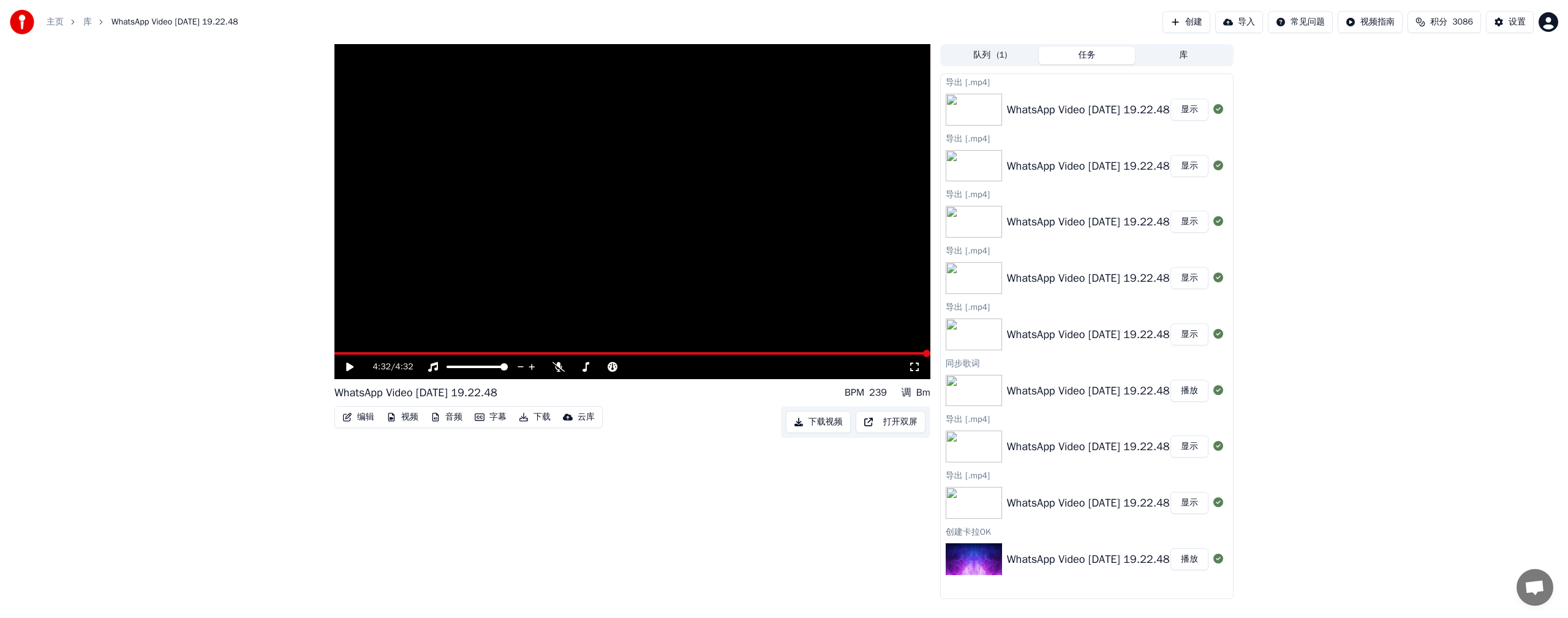 click on "WhatsApp Video 2025-07-09 at 19.22.48 BPM 239 调 Bm 编辑 视频 音频 字幕 下载 云库 下载视频 打开双屏" at bounding box center [632, 411] 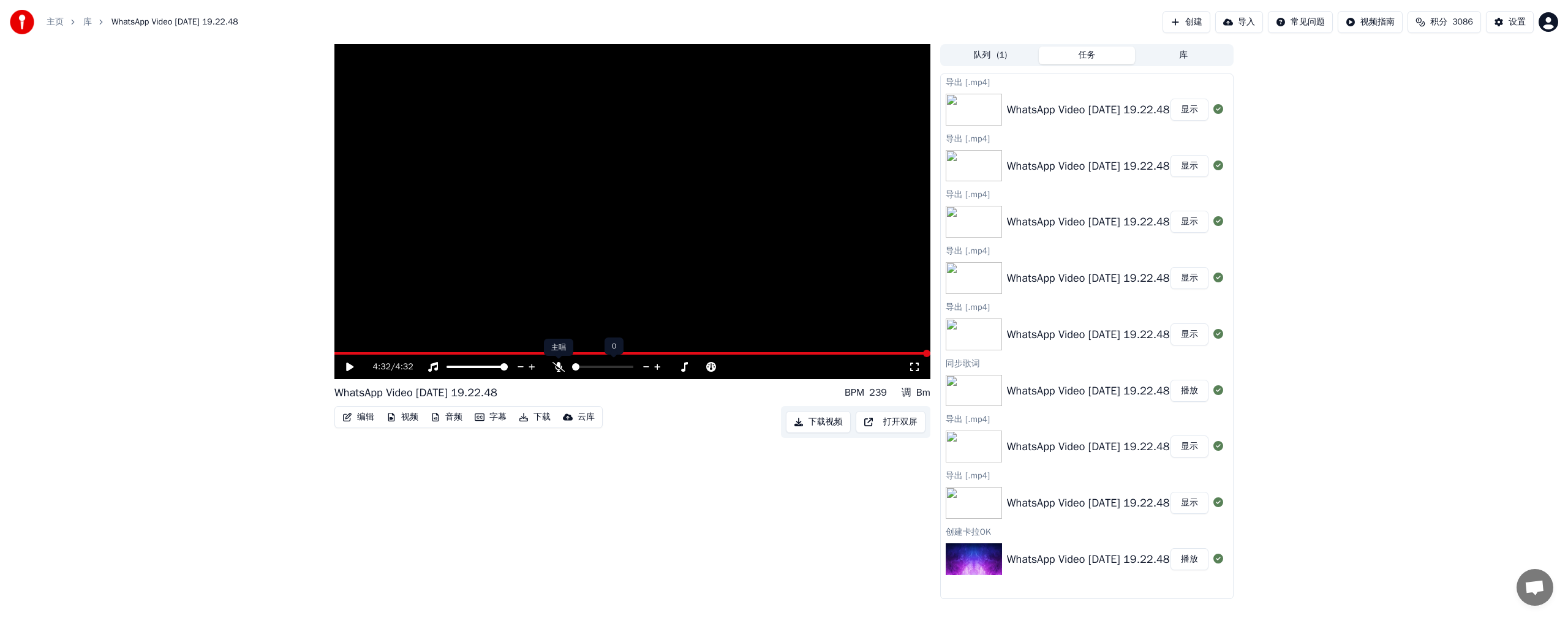 click 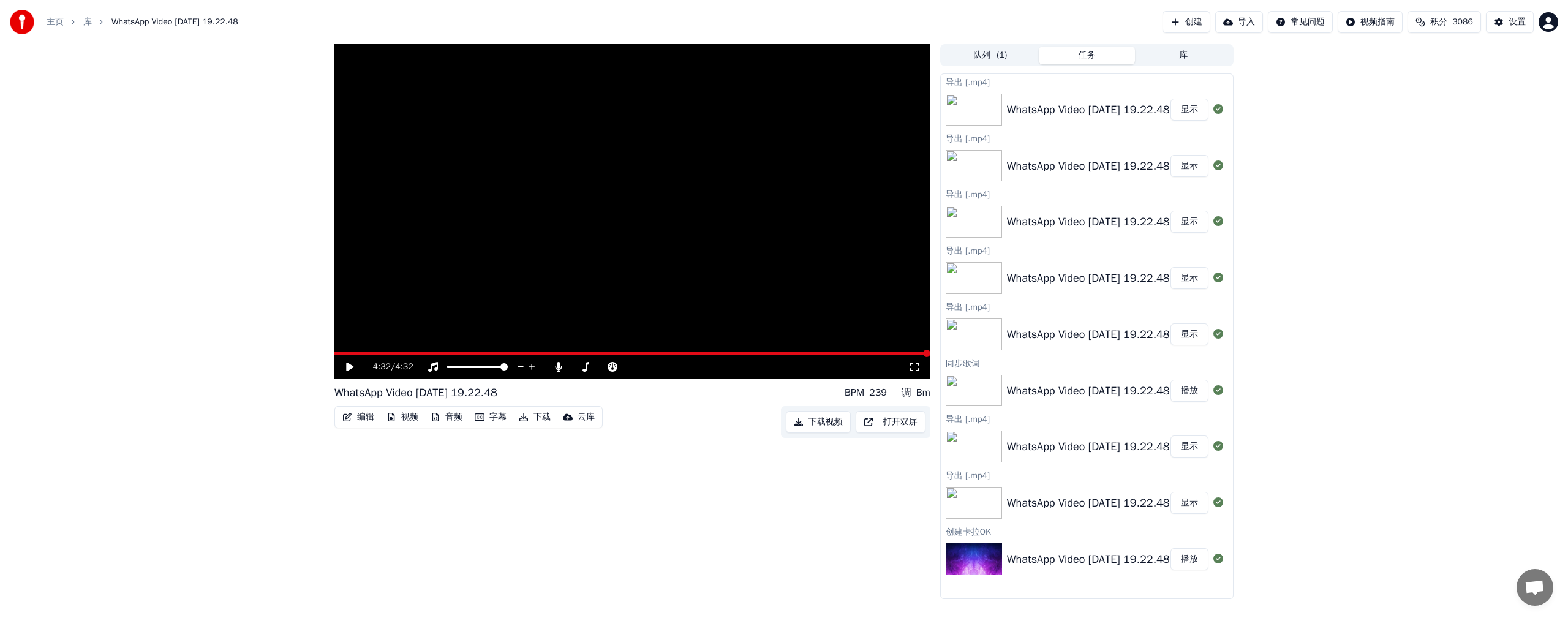 click at bounding box center (632, 211) 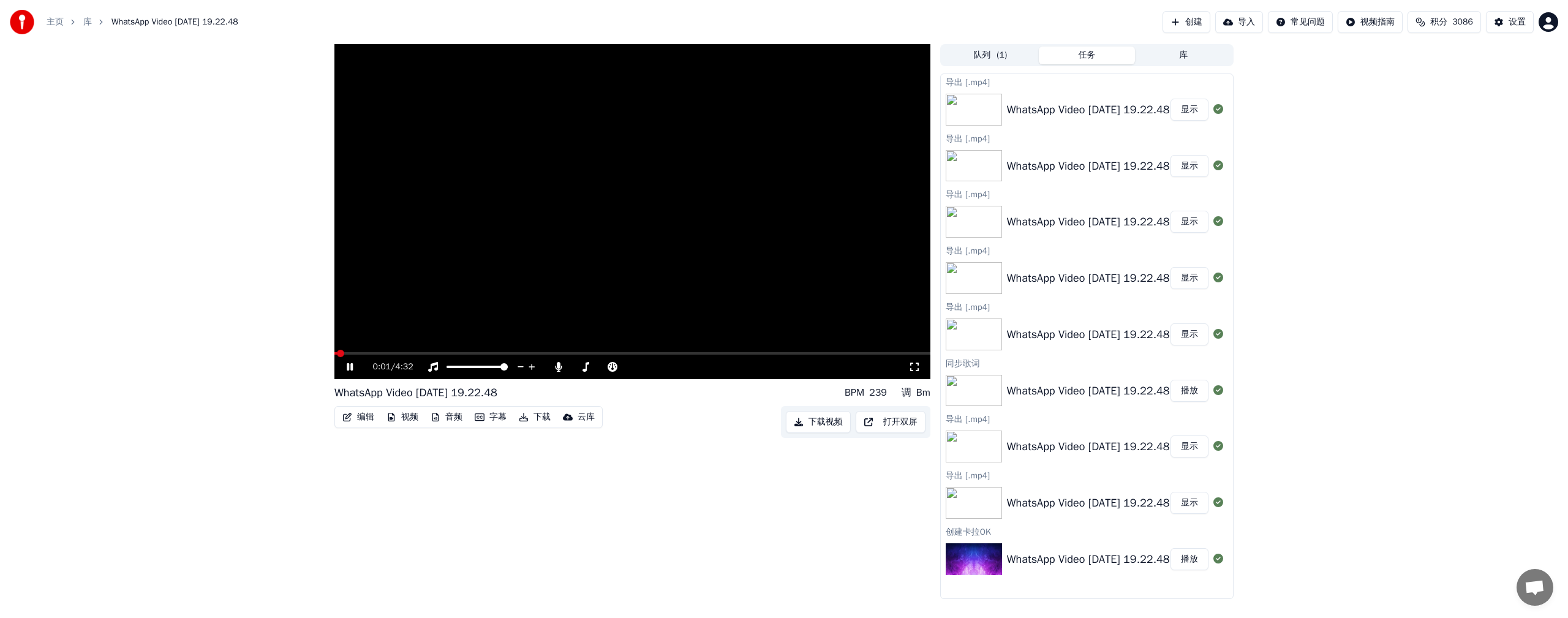 click 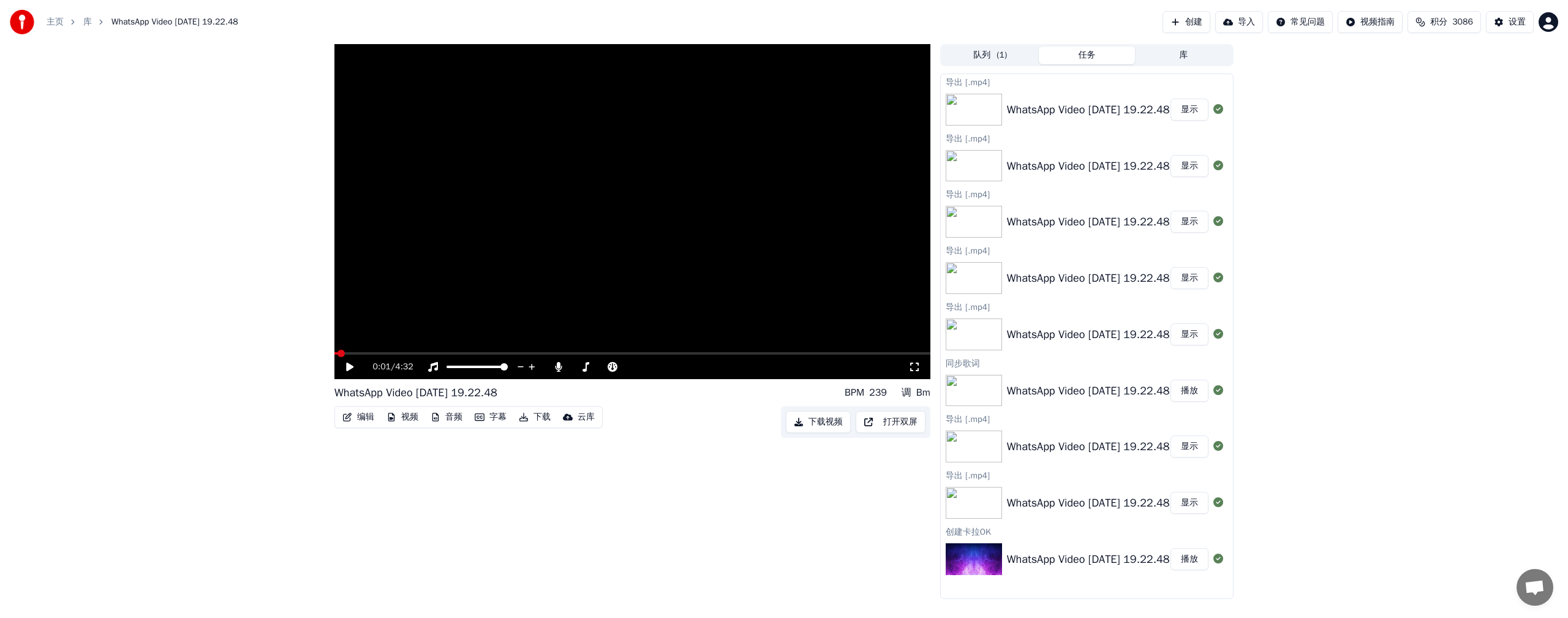 click 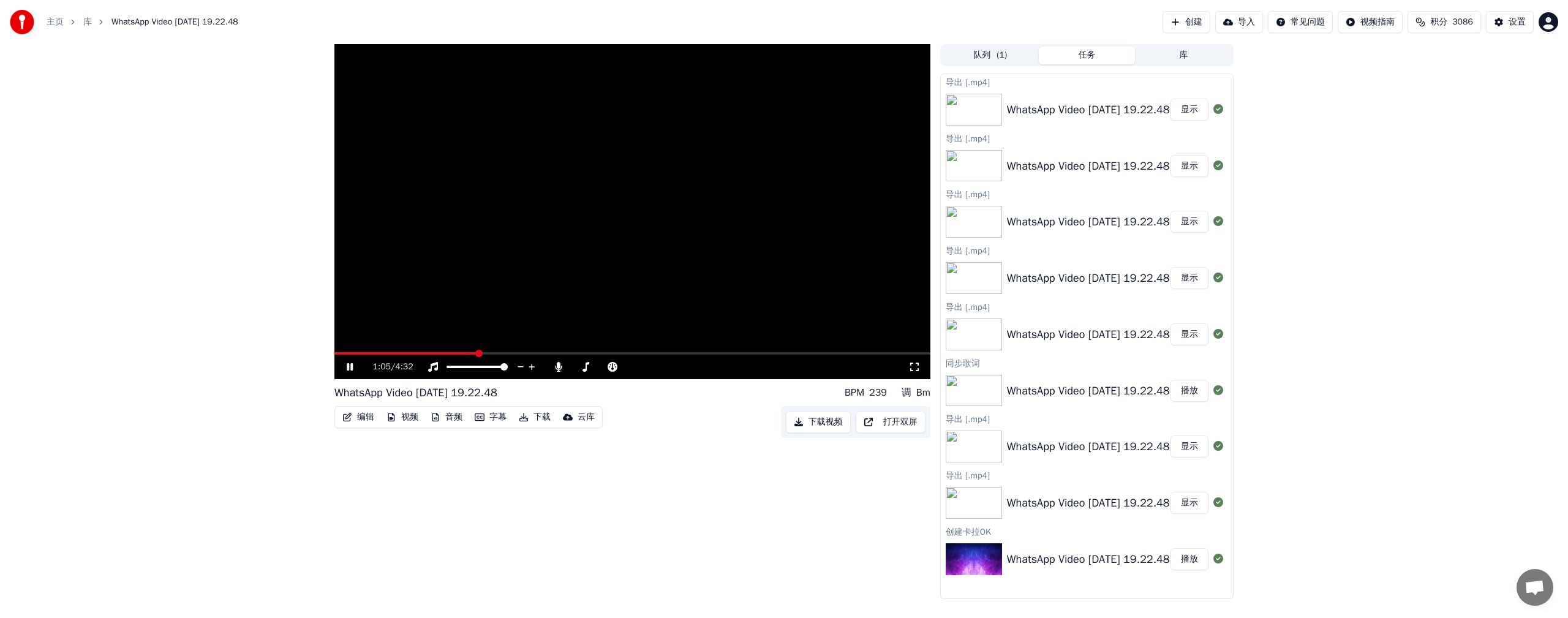 click at bounding box center (479, 353) 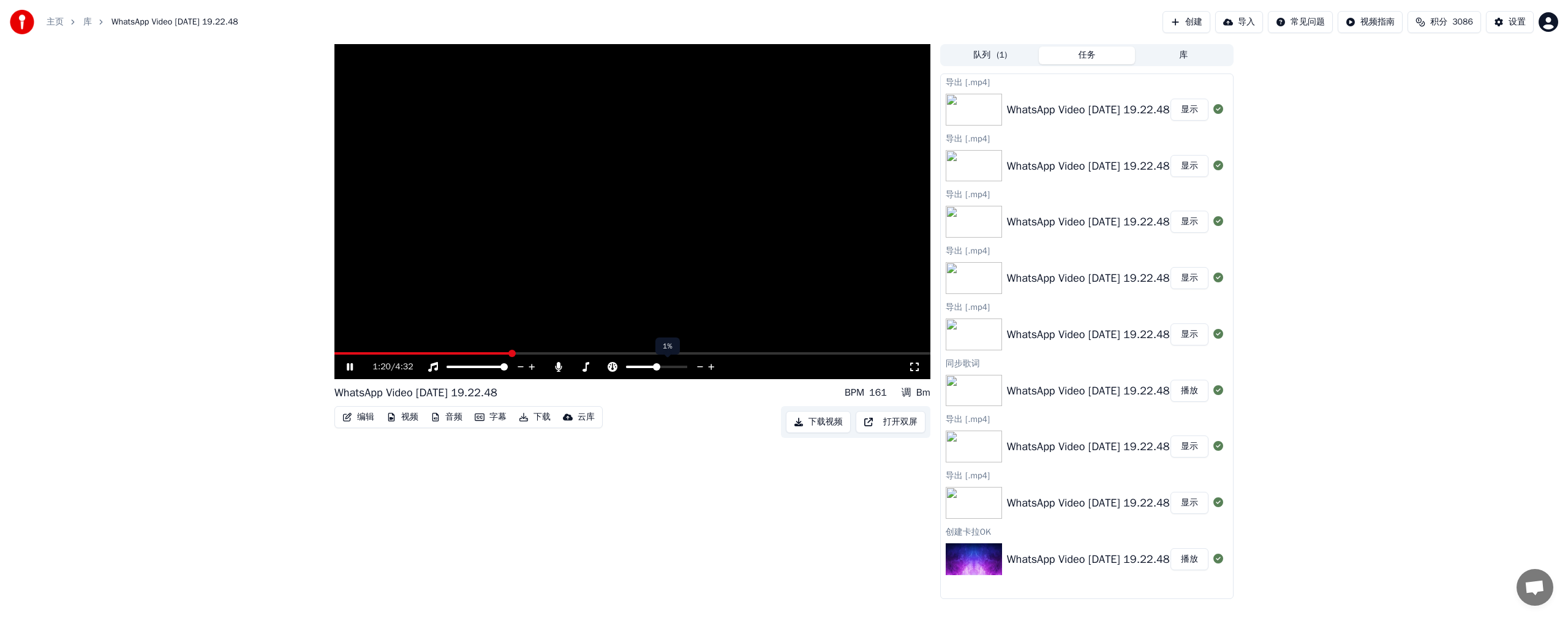 click at bounding box center [657, 367] 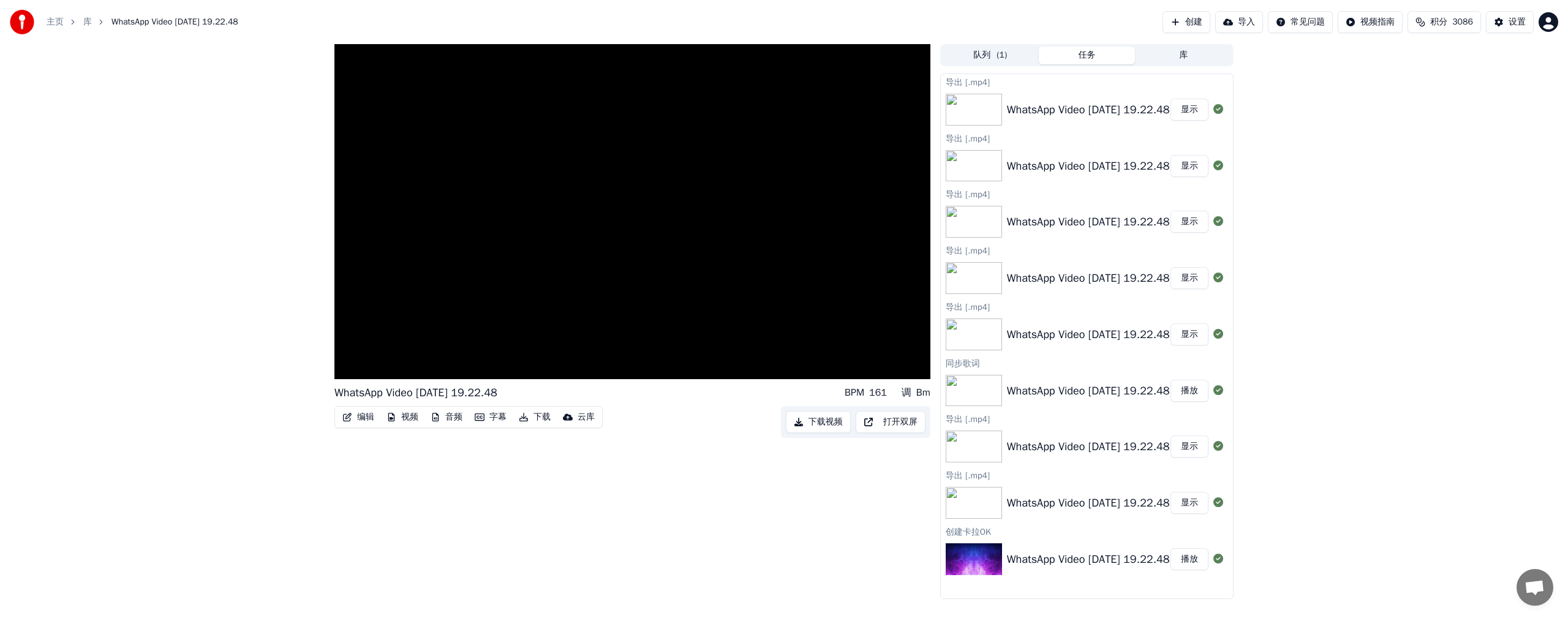 click on "WhatsApp Video 2025-07-09 at 19.22.48" at bounding box center (1088, 391) 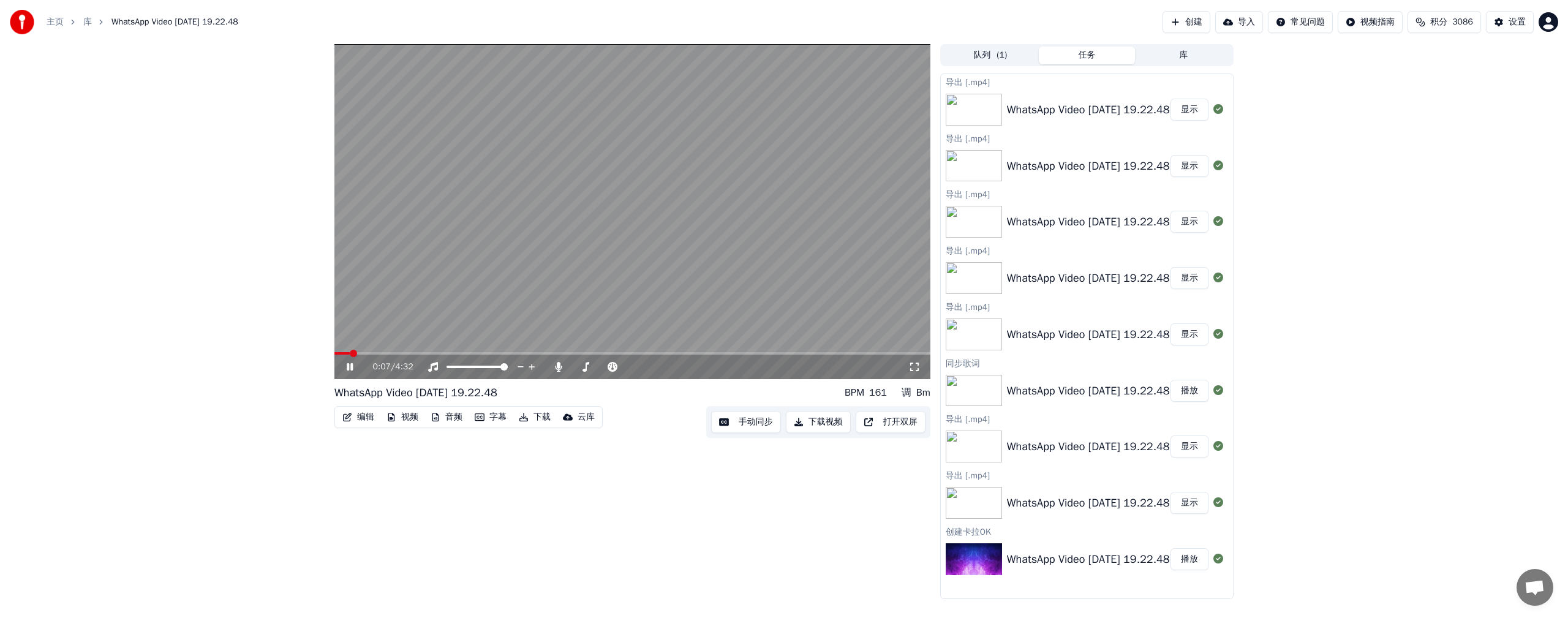 click at bounding box center (632, 211) 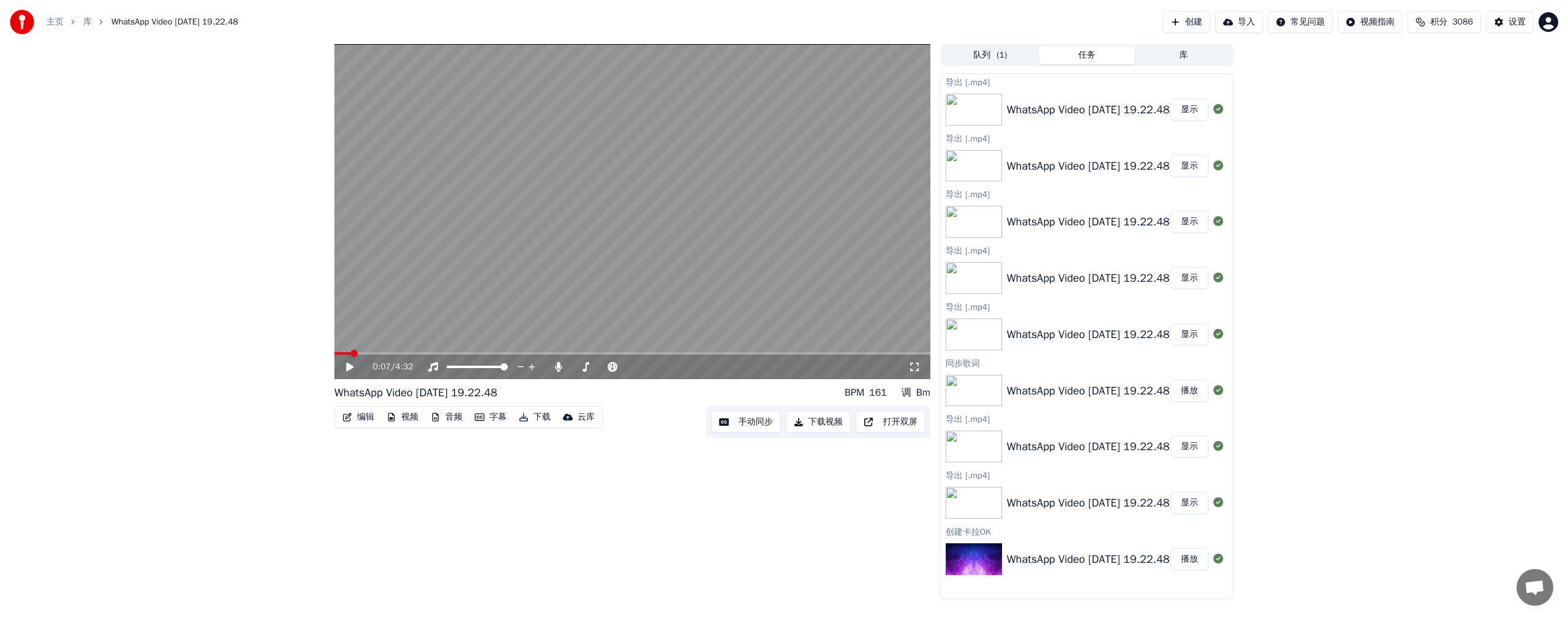 drag, startPoint x: 355, startPoint y: 349, endPoint x: 445, endPoint y: 356, distance: 90.27181 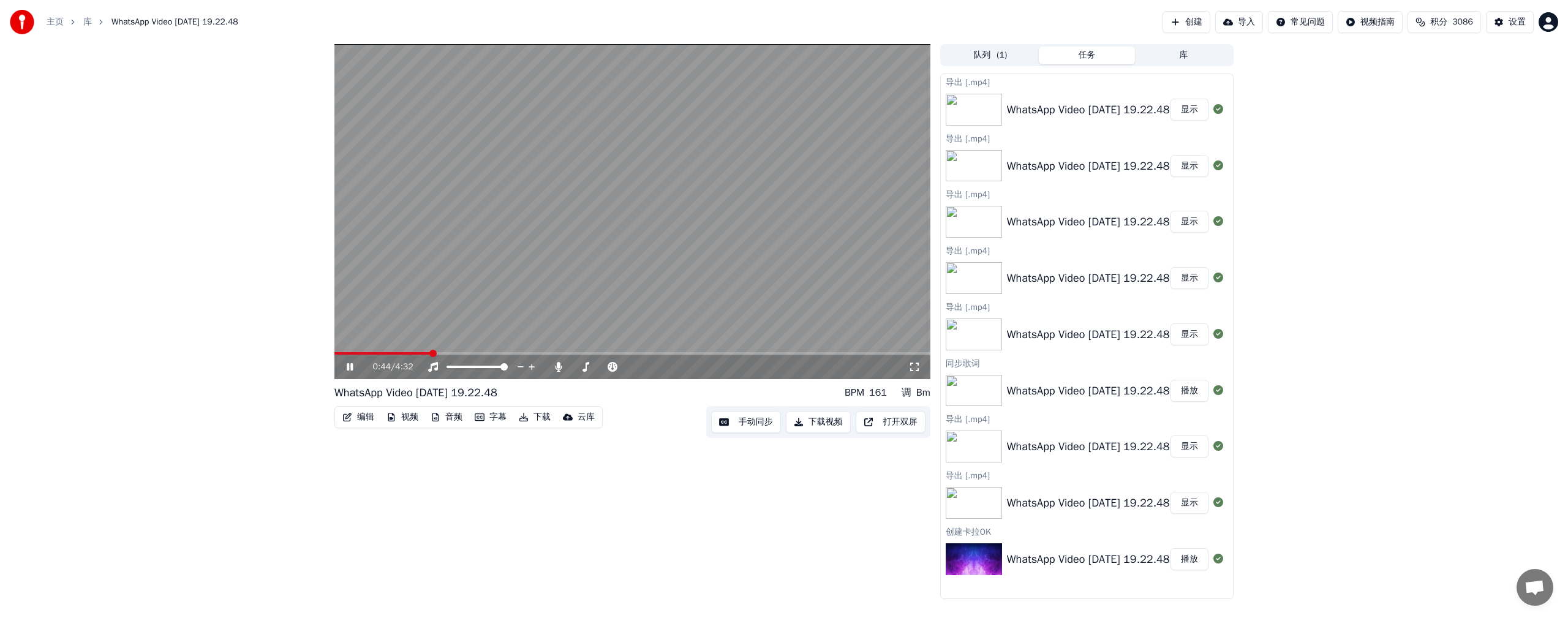 click at bounding box center [433, 353] 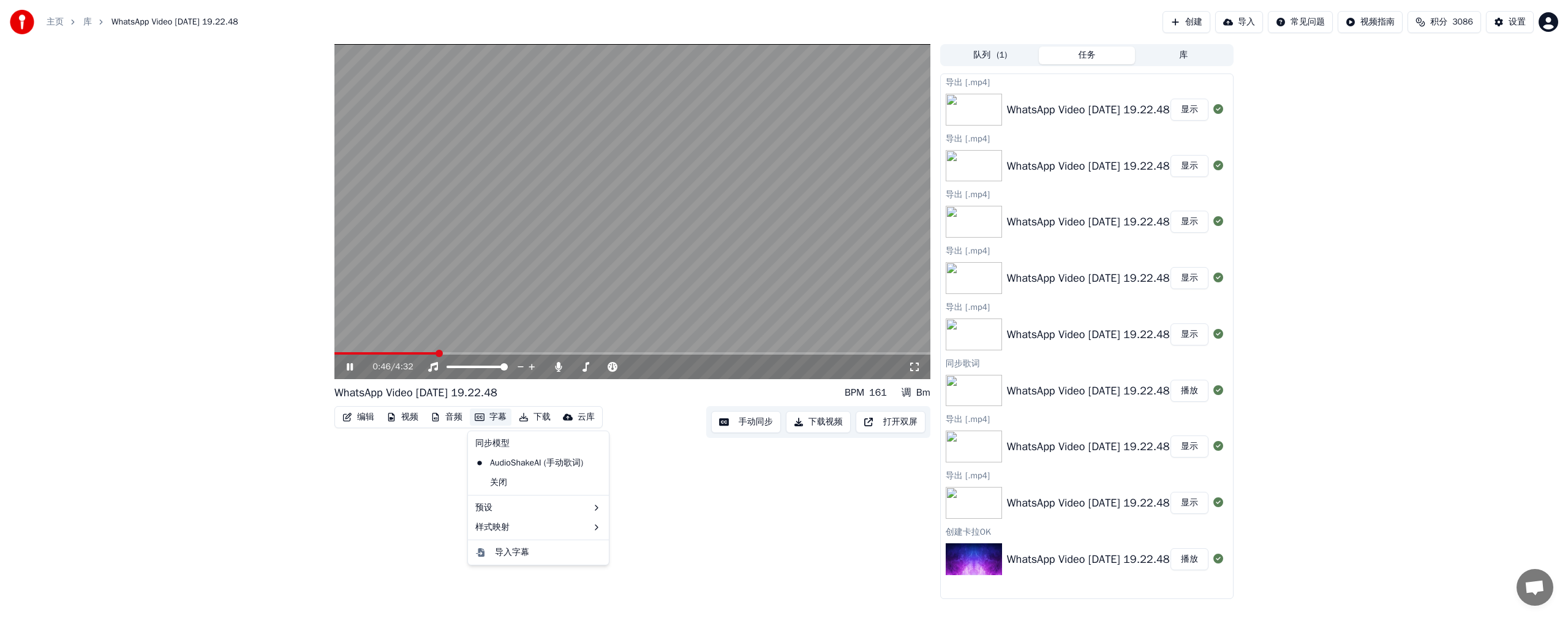 click on "字幕" at bounding box center (491, 417) 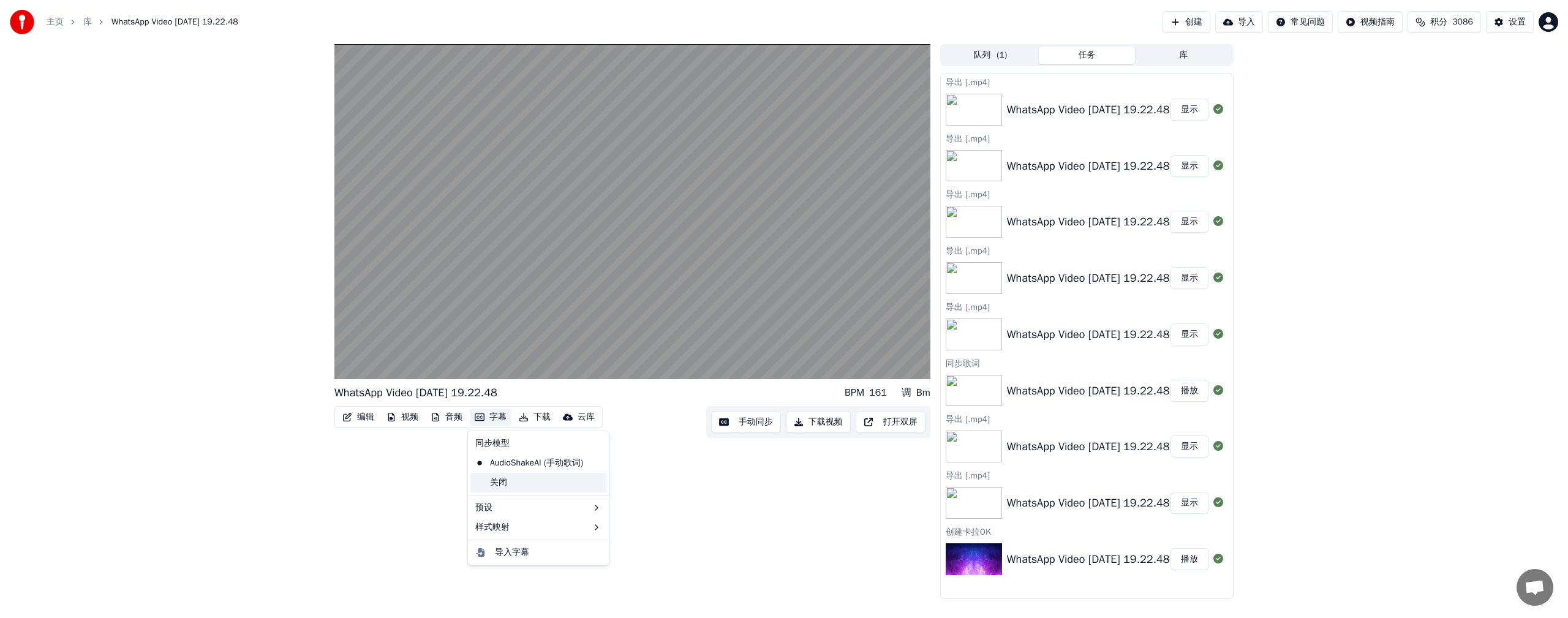 click on "关闭" at bounding box center (538, 483) 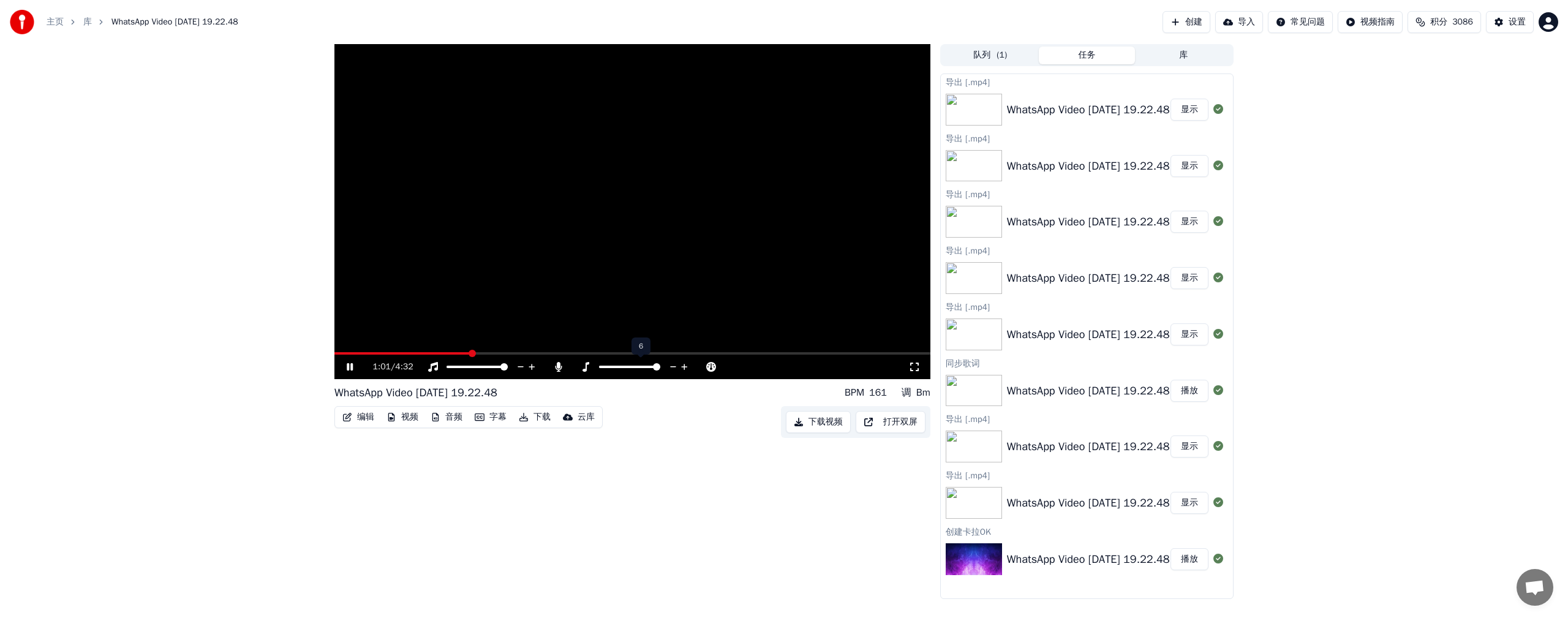 click 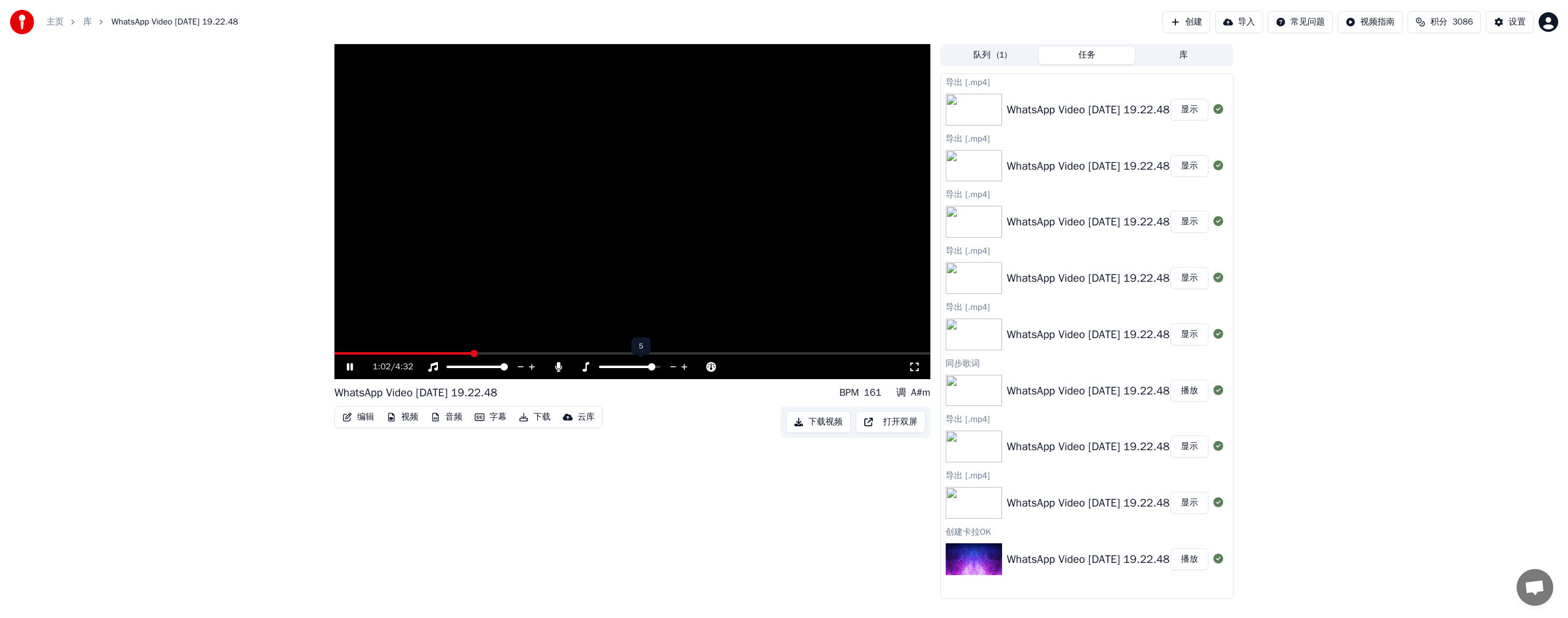 click 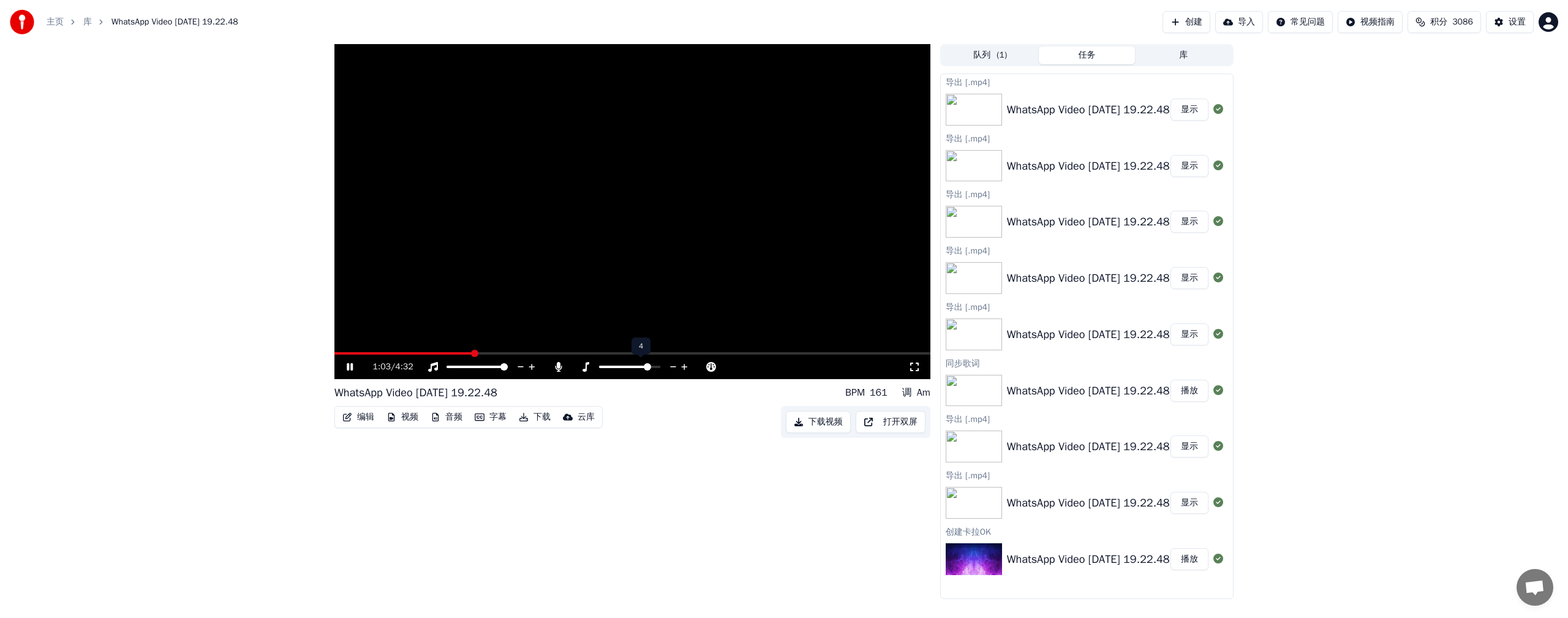 click 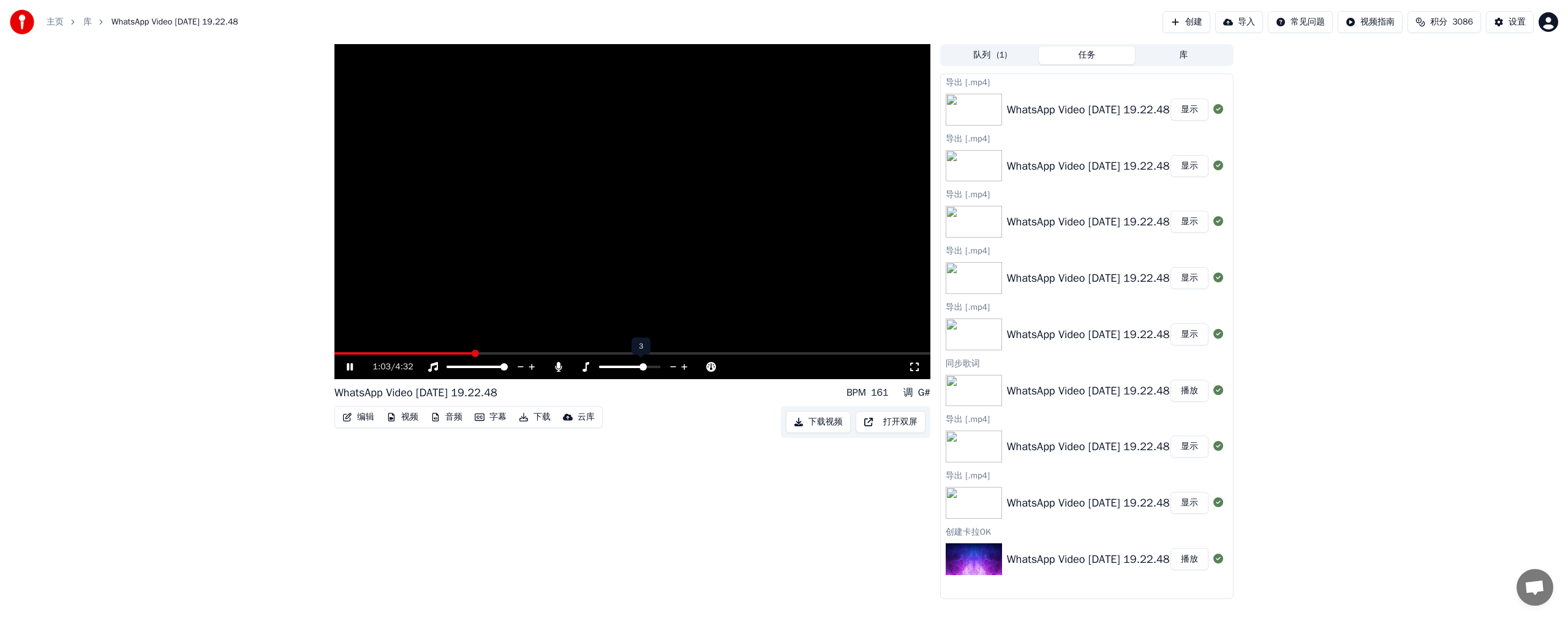 click 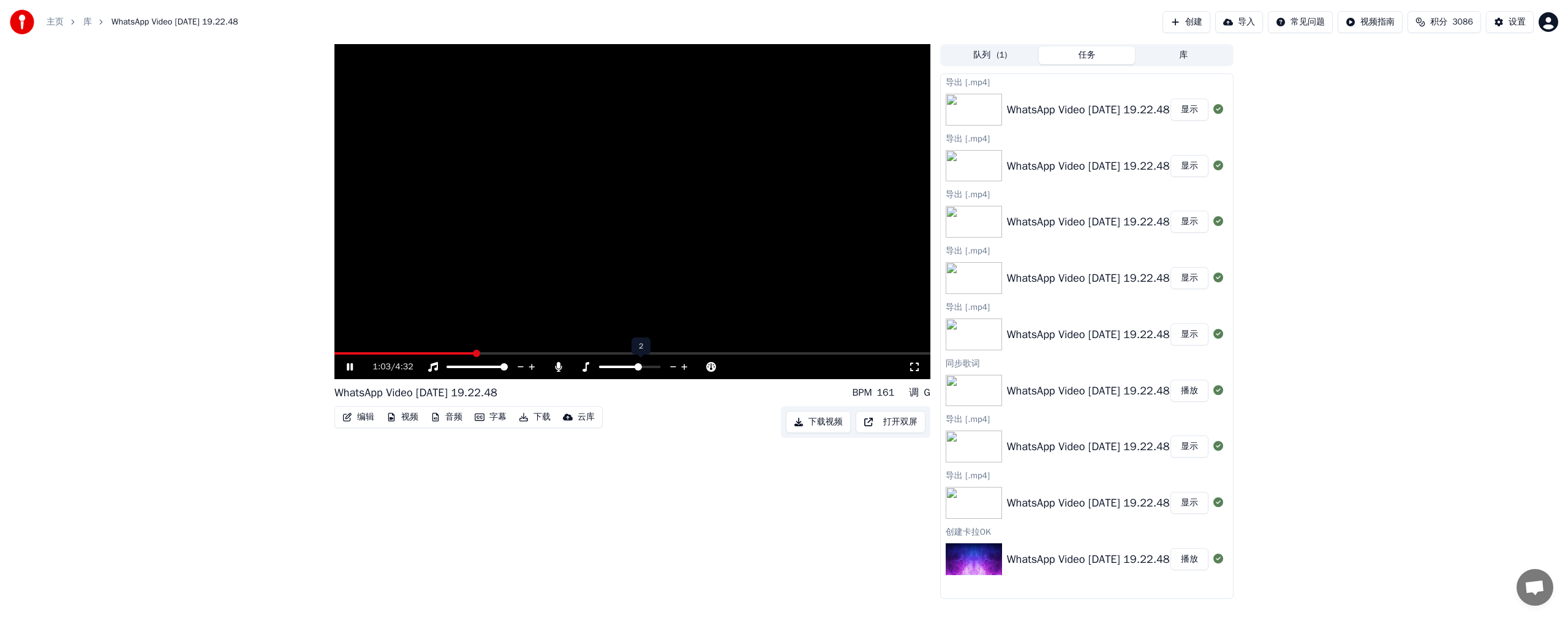 click 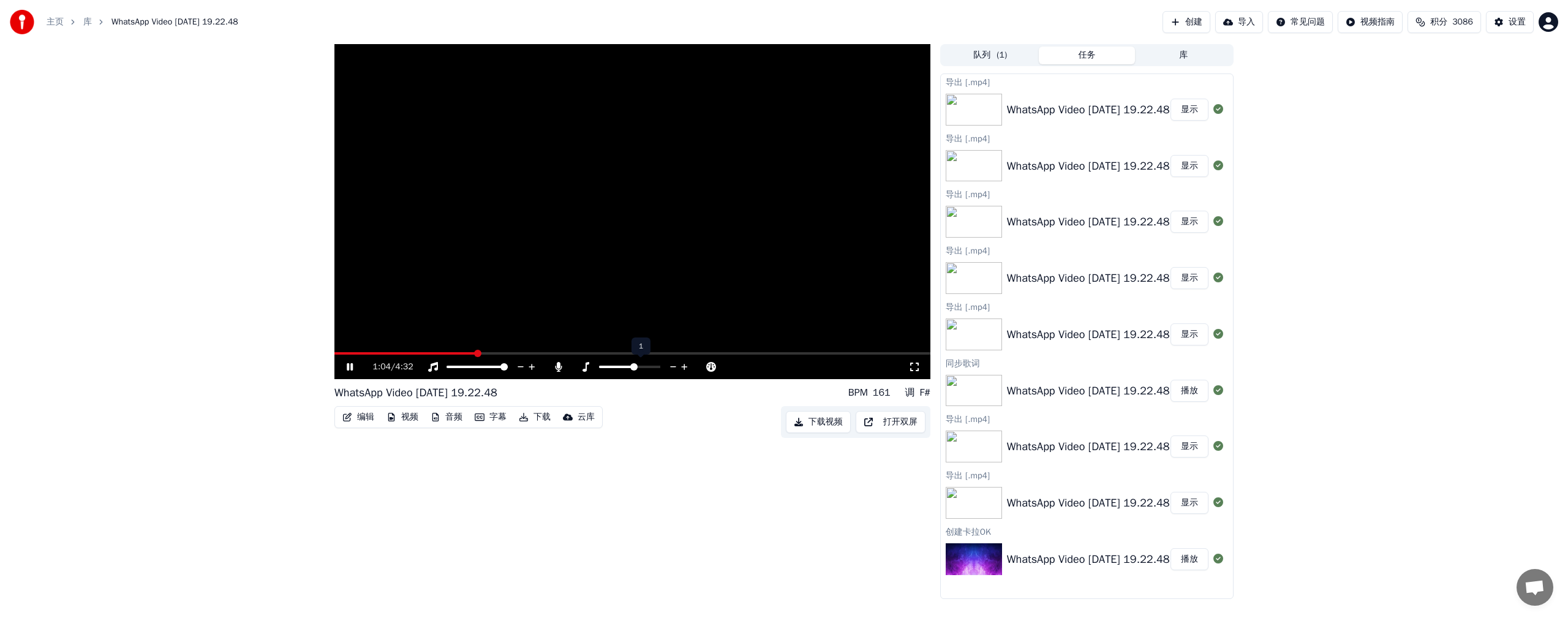 click 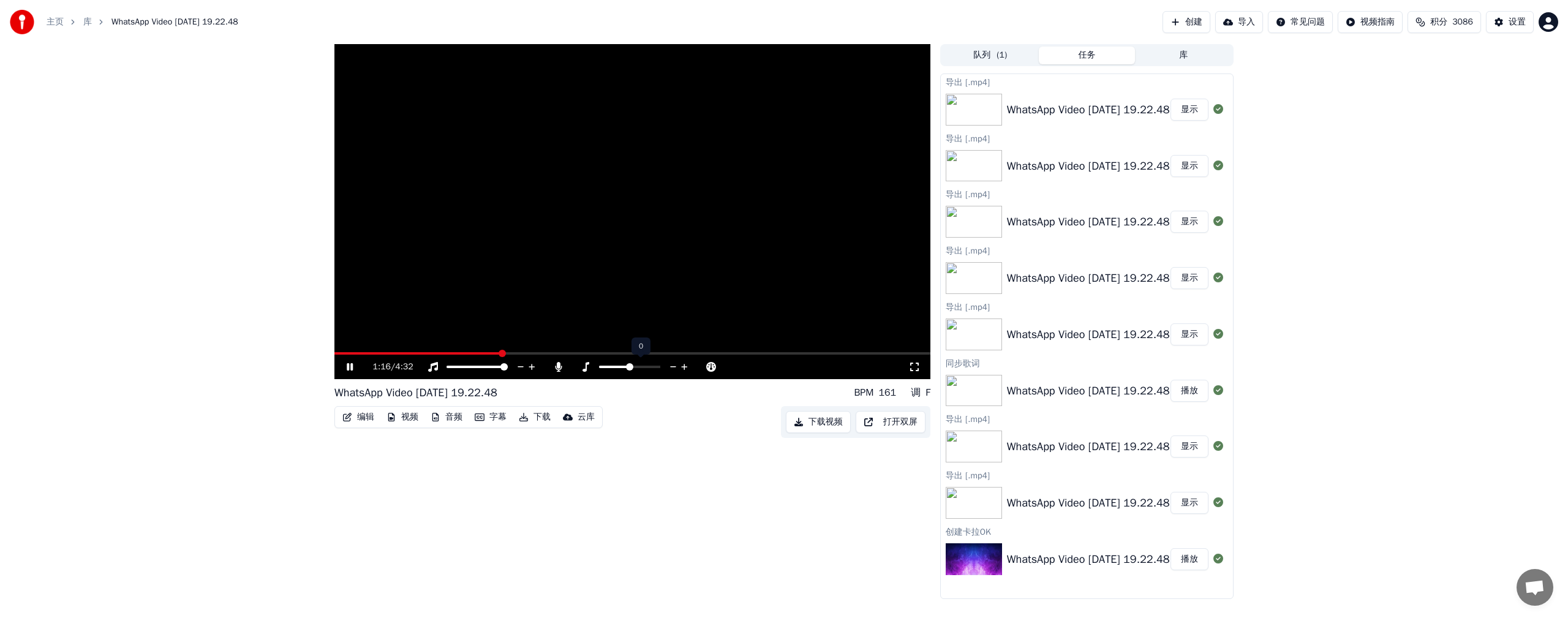 click 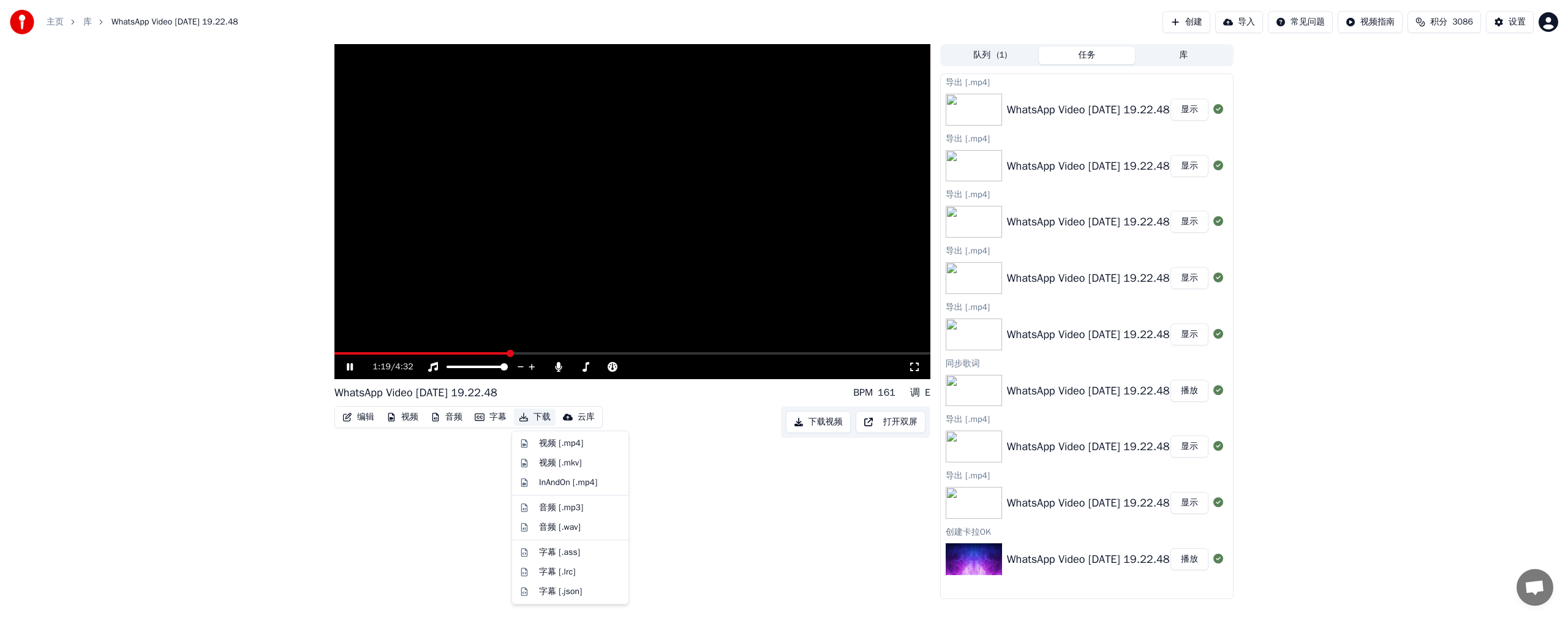 click on "下载" at bounding box center (535, 417) 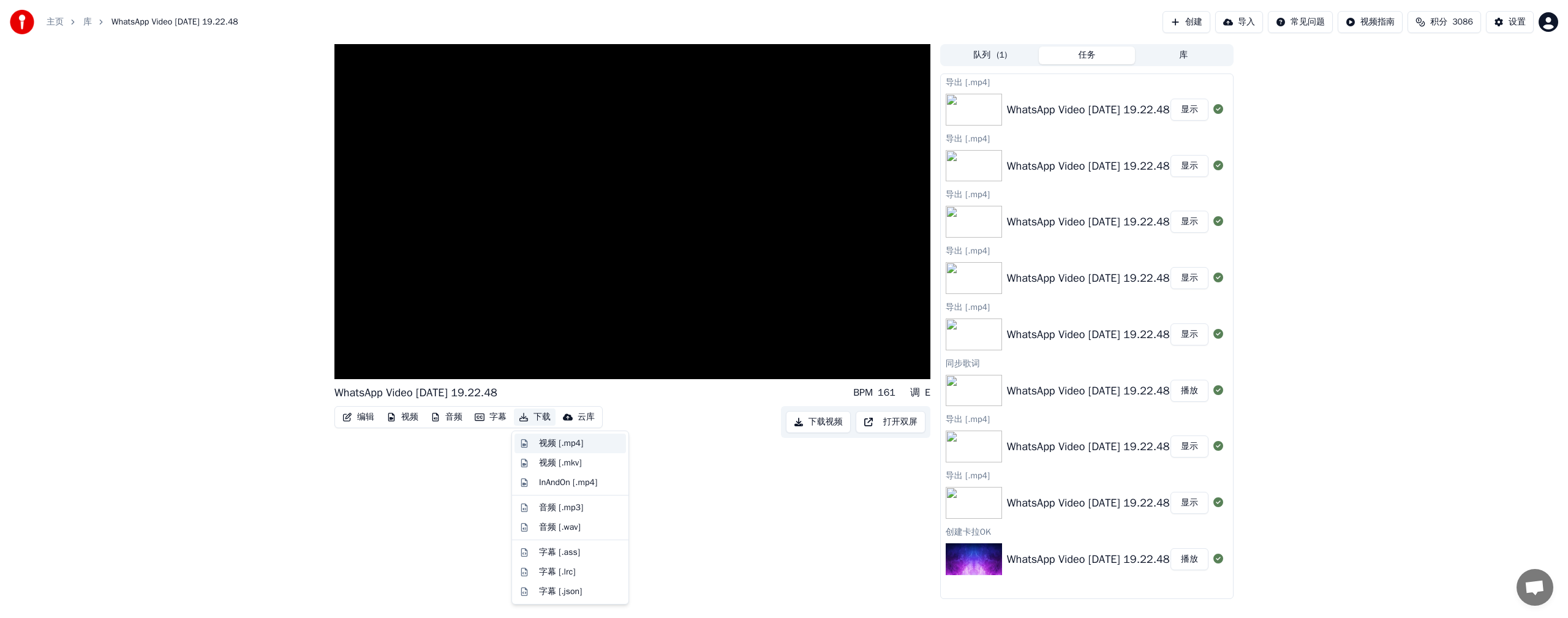click on "视频 [.mp4]" at bounding box center (561, 443) 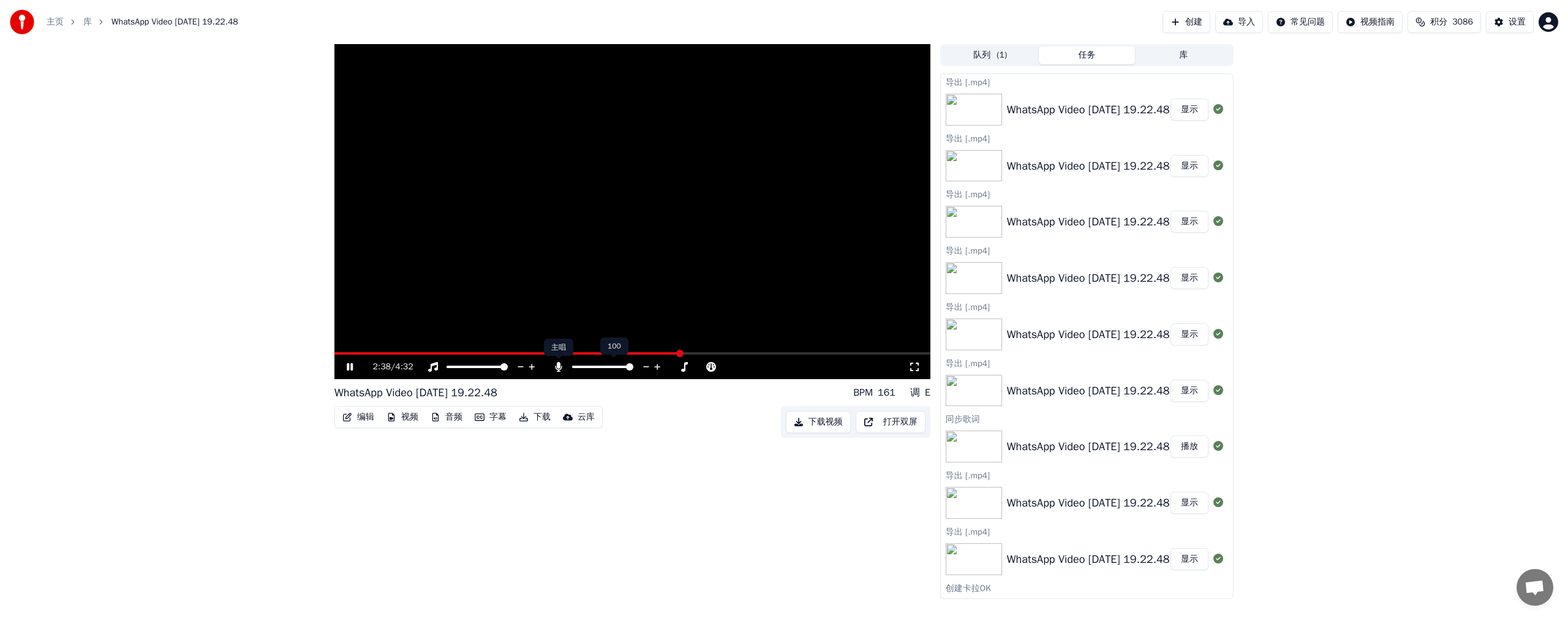 click 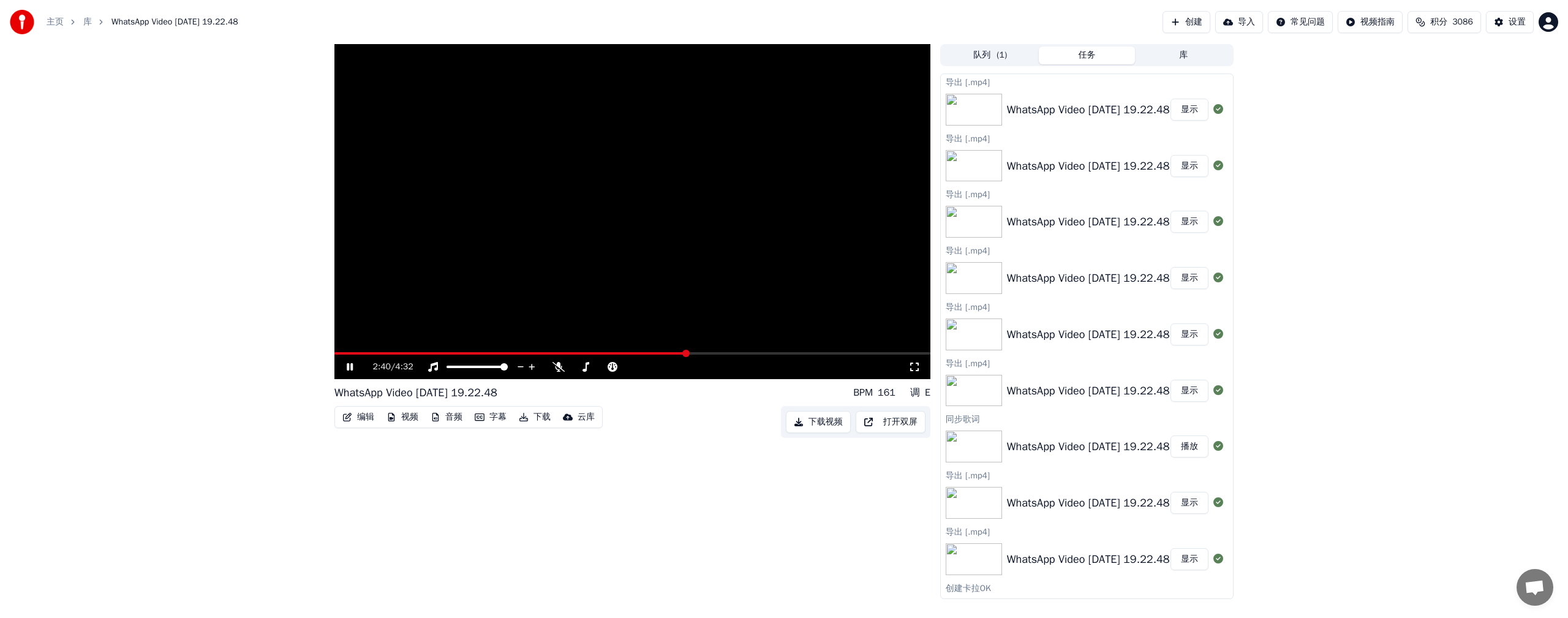 click on "下载" at bounding box center (535, 417) 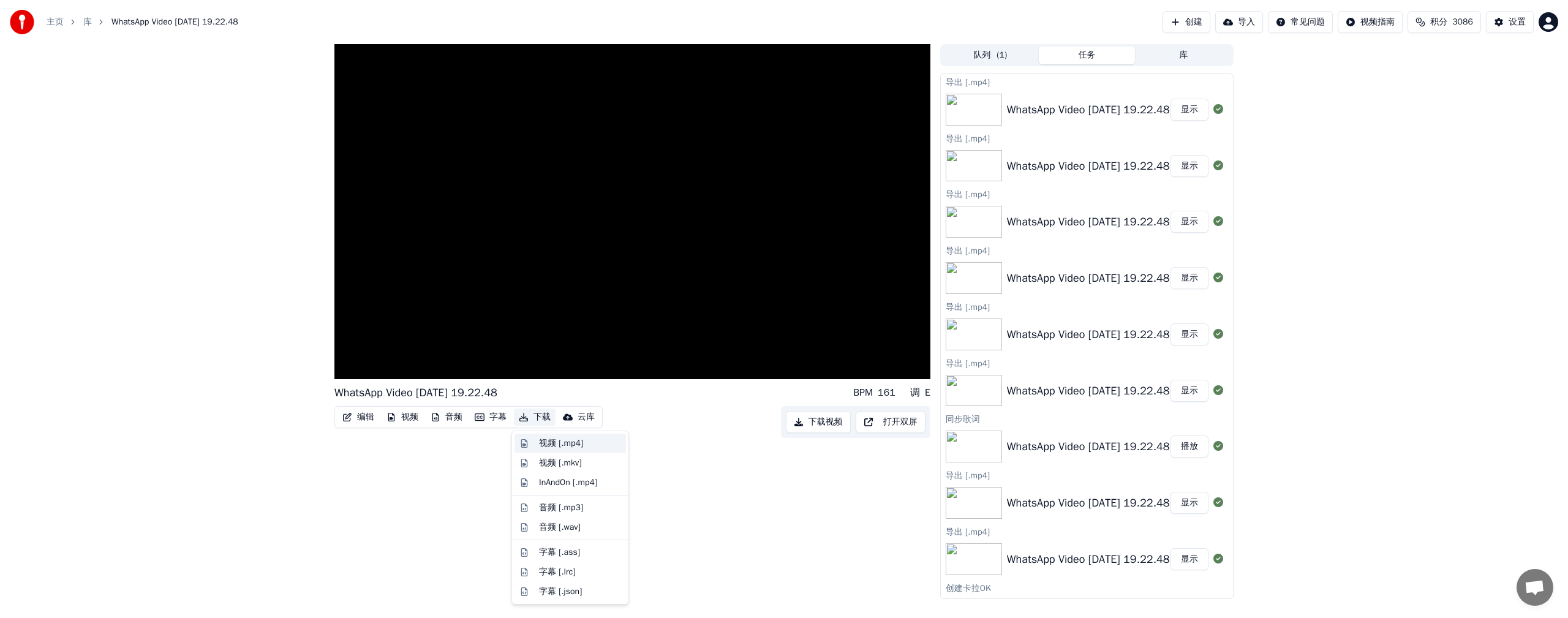 click on "视频 [.mp4]" at bounding box center (561, 443) 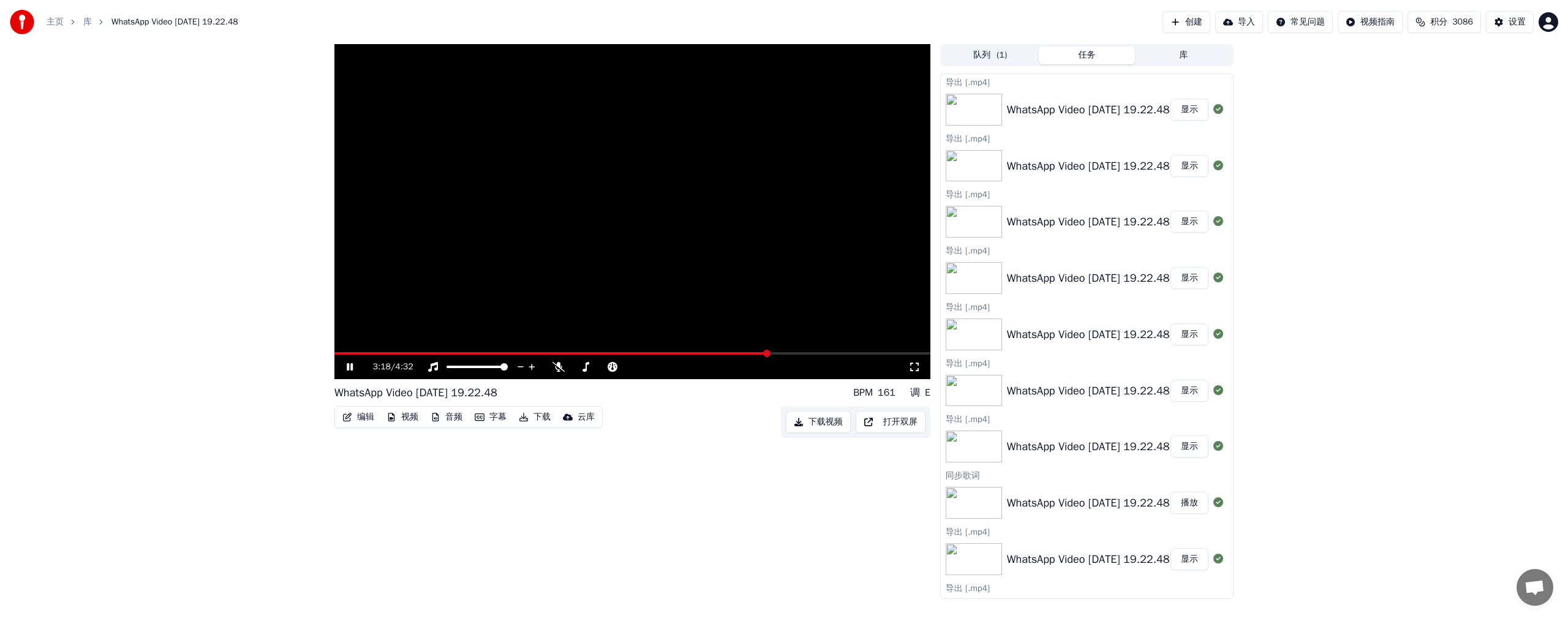 click 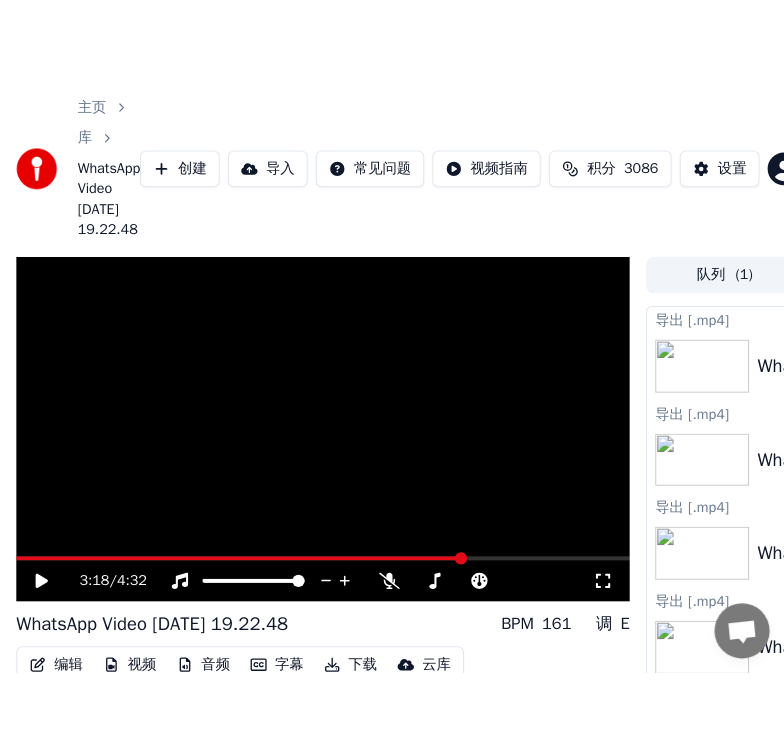 scroll, scrollTop: 109, scrollLeft: 0, axis: vertical 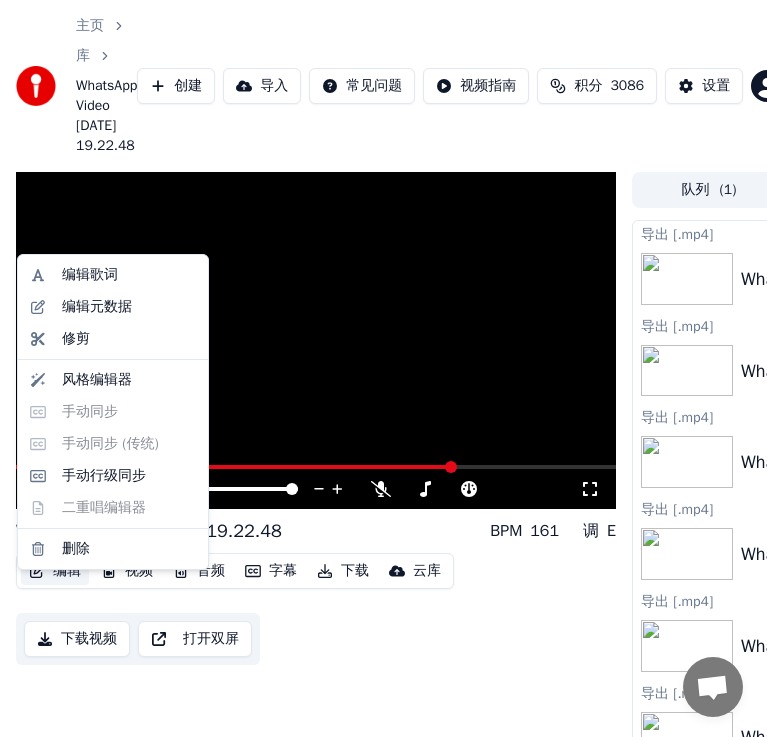 click on "编辑" at bounding box center (55, 571) 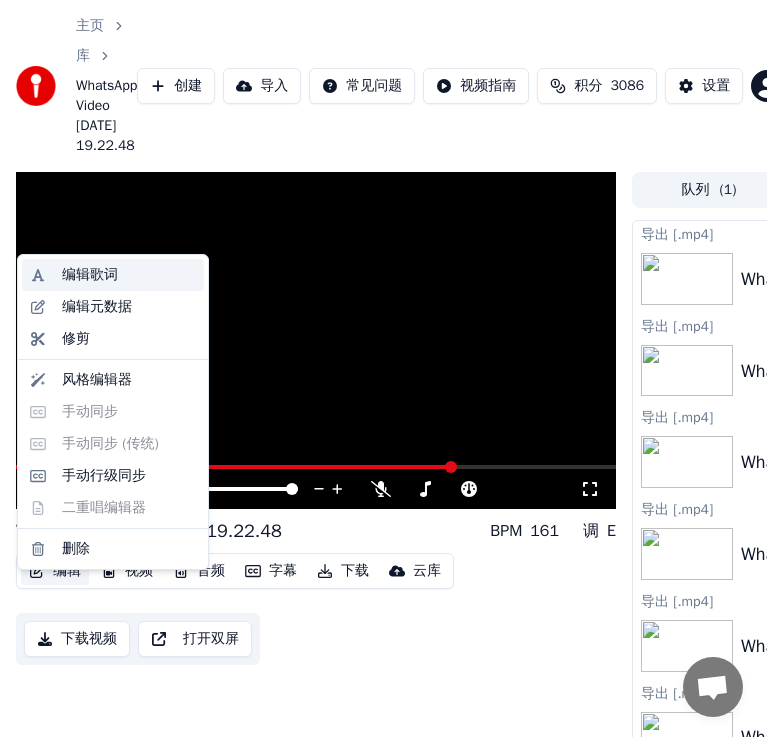 click on "编辑歌词" at bounding box center [90, 275] 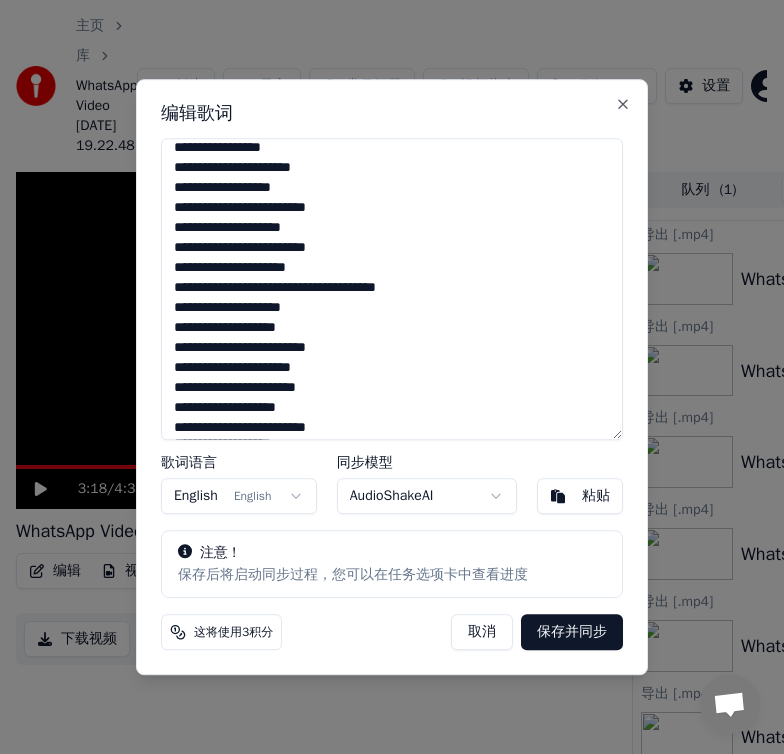 scroll, scrollTop: 875, scrollLeft: 0, axis: vertical 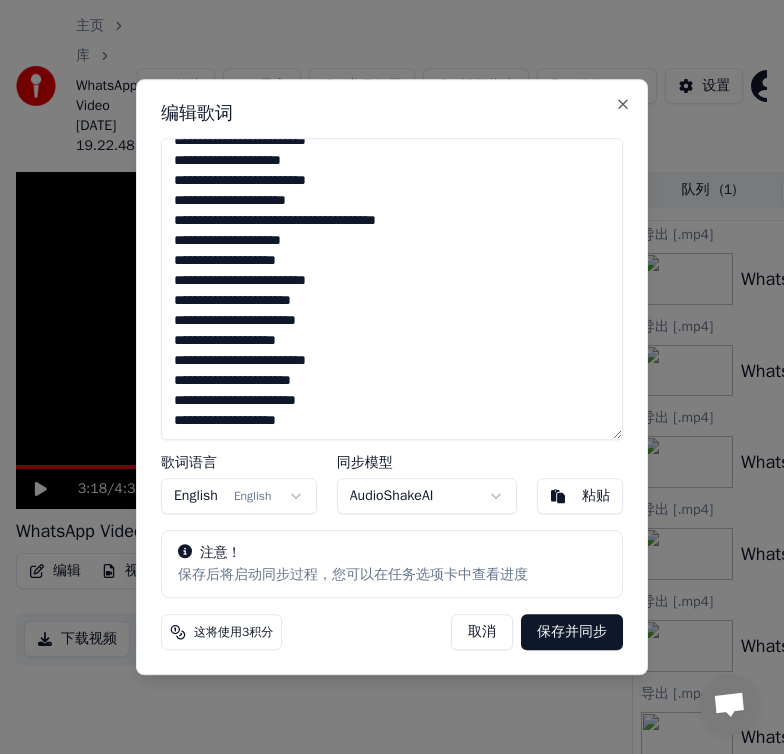 drag, startPoint x: 173, startPoint y: 155, endPoint x: 493, endPoint y: 553, distance: 510.68973 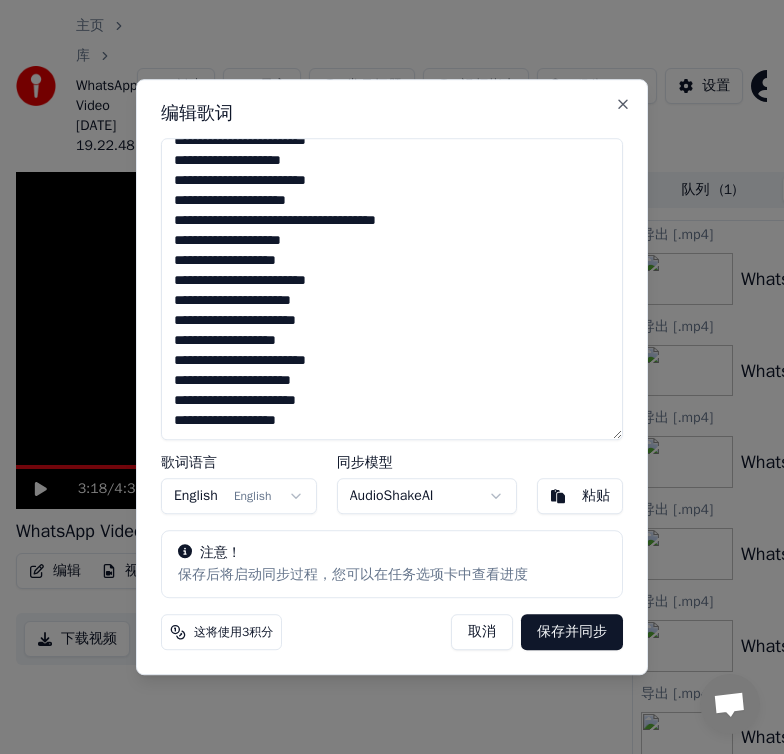 click on "编辑歌词 歌词语言 English English 同步模型 AudioShakeAI 粘贴 注意！ 保存后将启动同步过程，您可以在任务选项卡中查看进度 这将使用3积分 取消 保存并同步 Close" at bounding box center (392, 377) 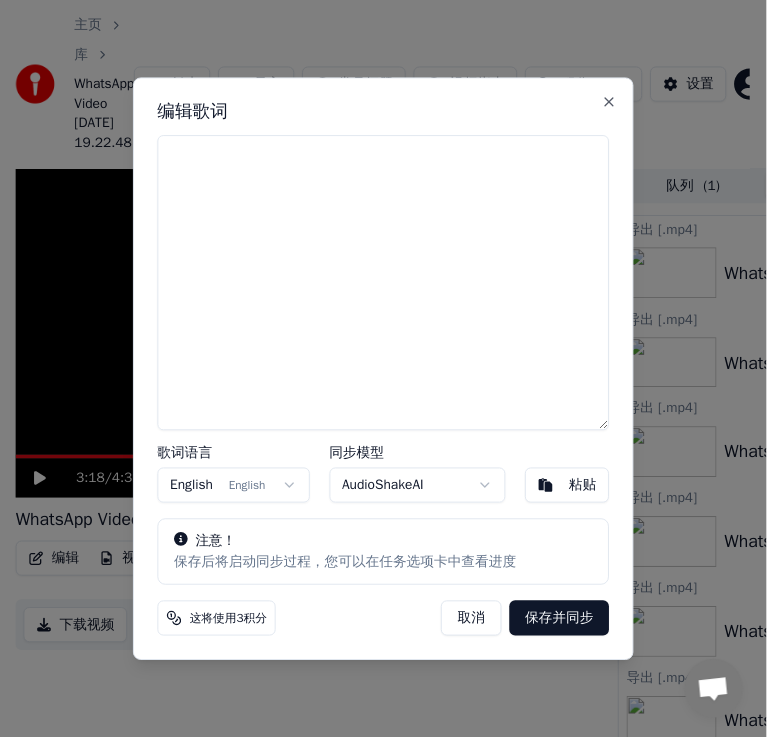 scroll, scrollTop: 0, scrollLeft: 0, axis: both 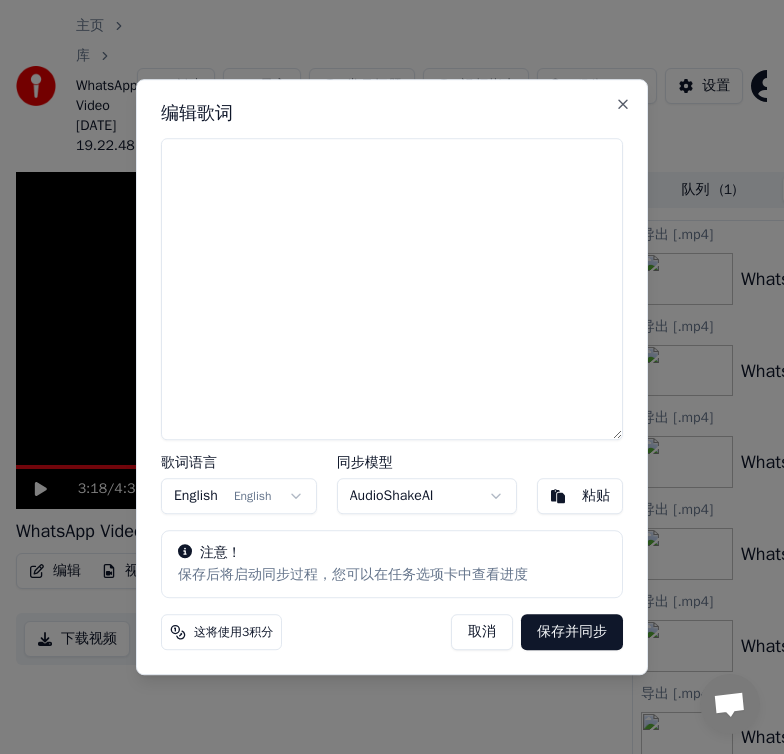 click at bounding box center (392, 289) 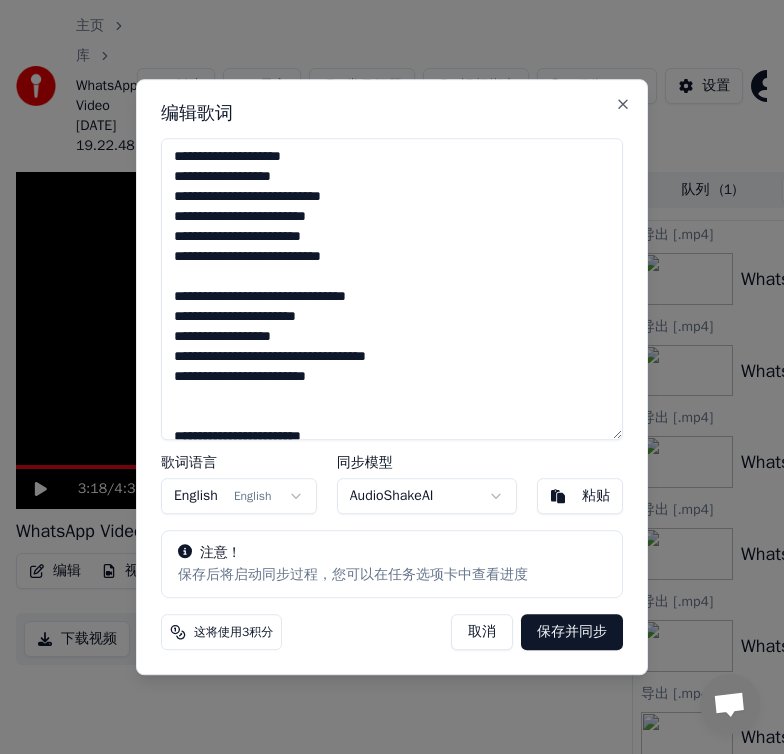 click on "保存并同步" at bounding box center [572, 632] 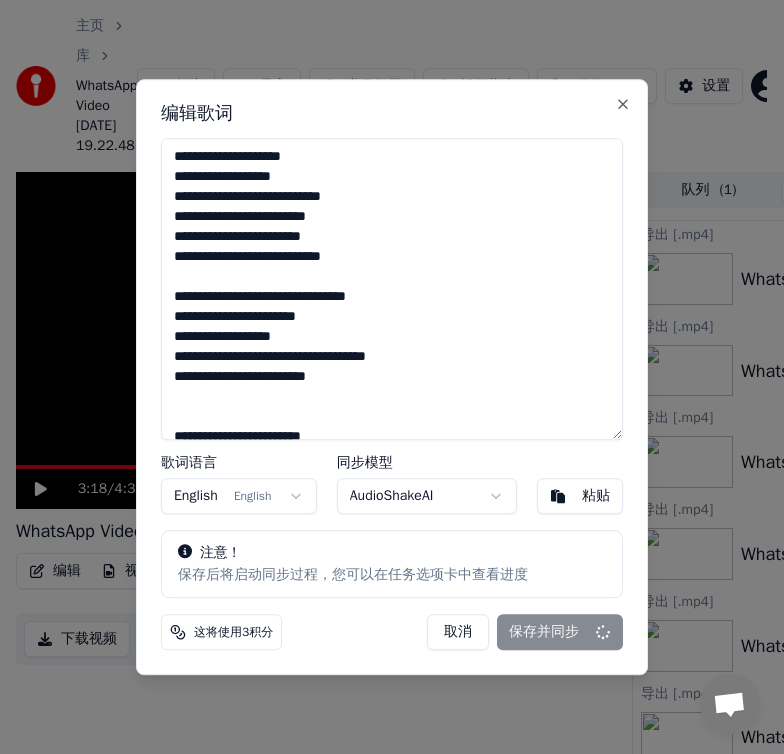 type on "**********" 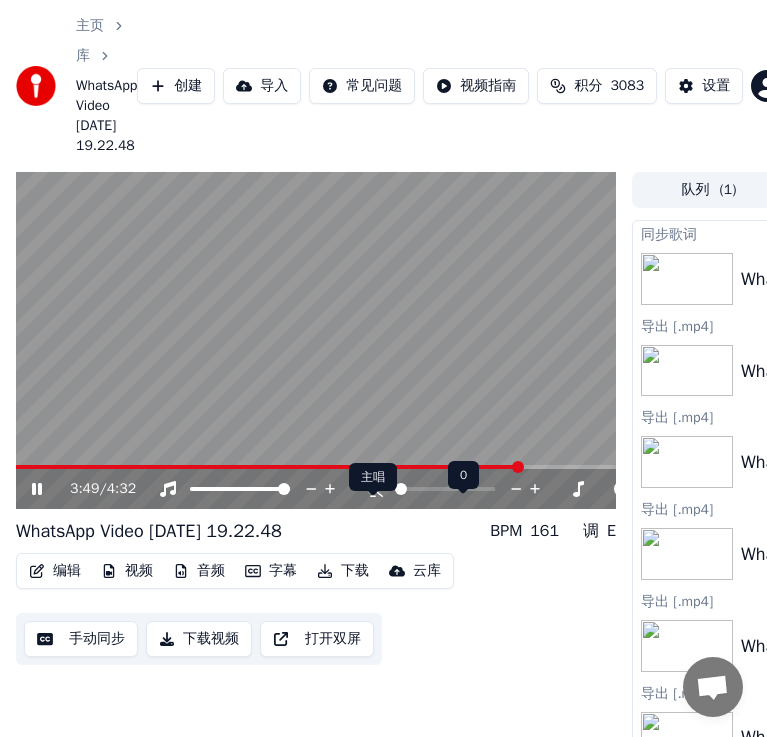 click 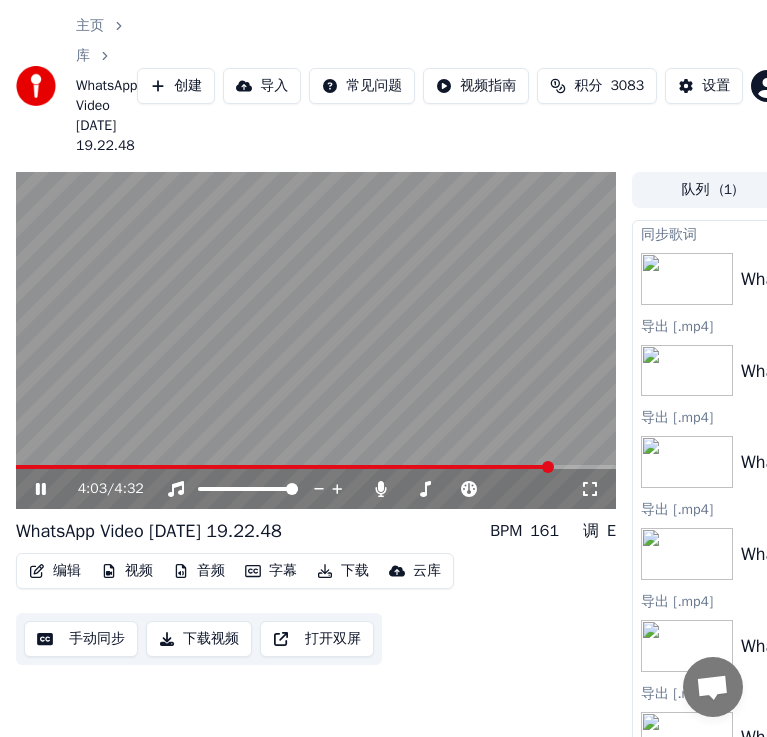 click at bounding box center (548, 467) 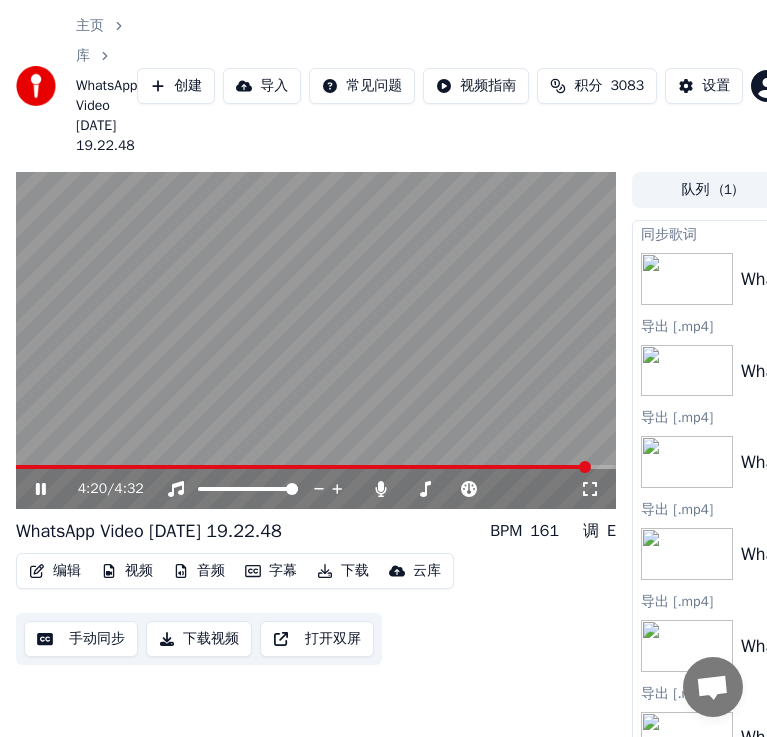 click at bounding box center [303, 467] 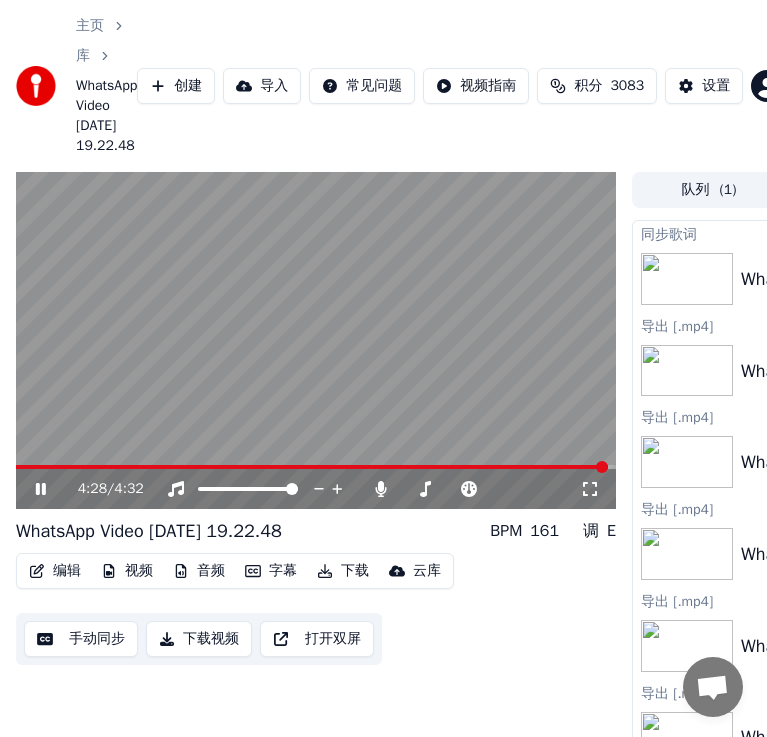 click on "下载" at bounding box center (343, 571) 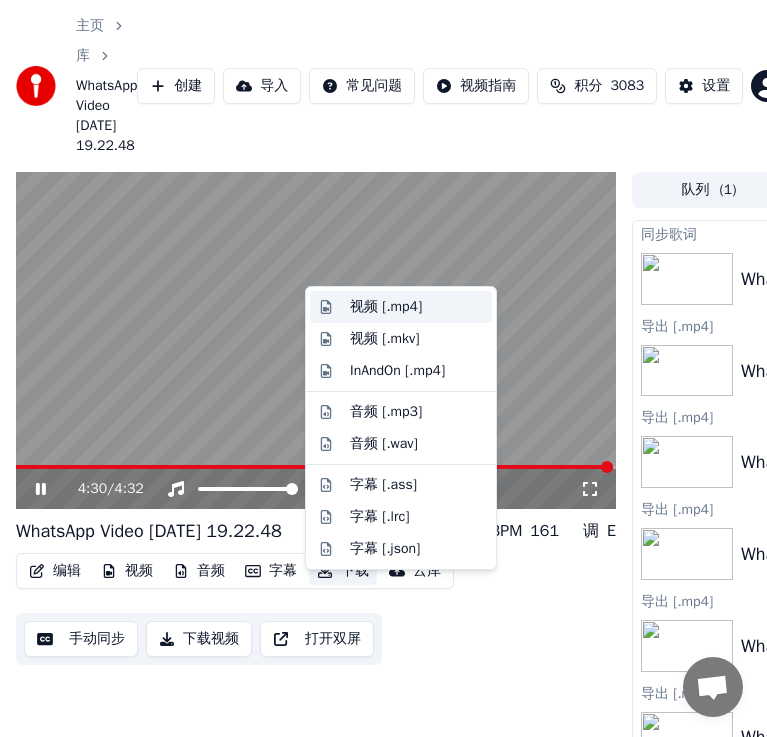 click on "视频 [.mp4]" at bounding box center (386, 307) 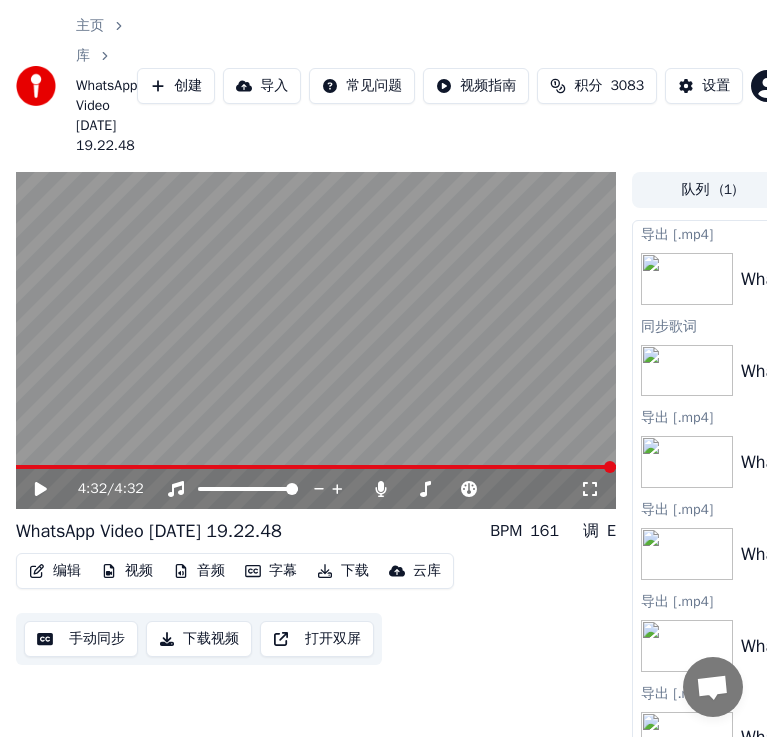 click on "编辑 视频 音频 字幕 下载 云库 手动同步 下载视频 打开双屏" at bounding box center [316, 609] 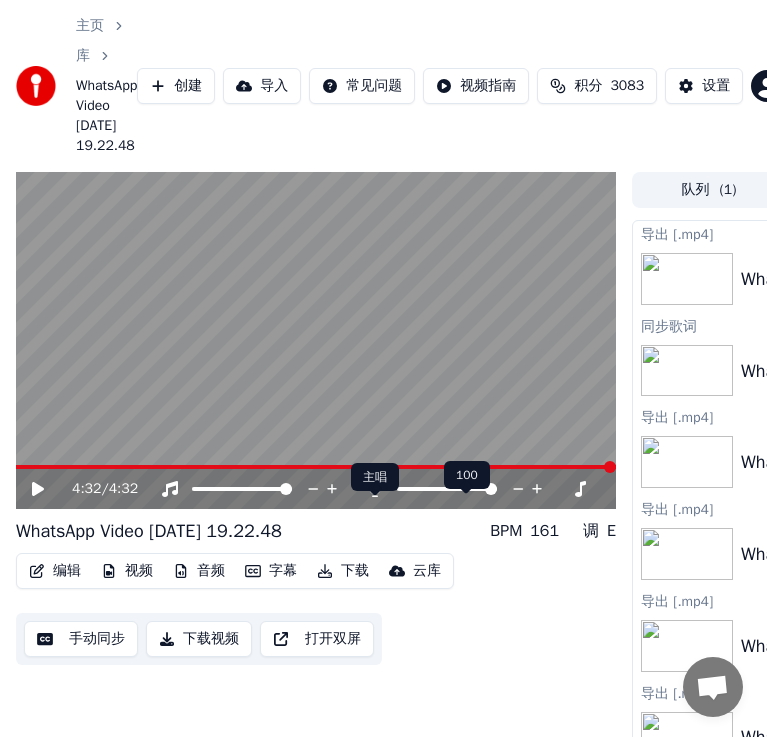 click 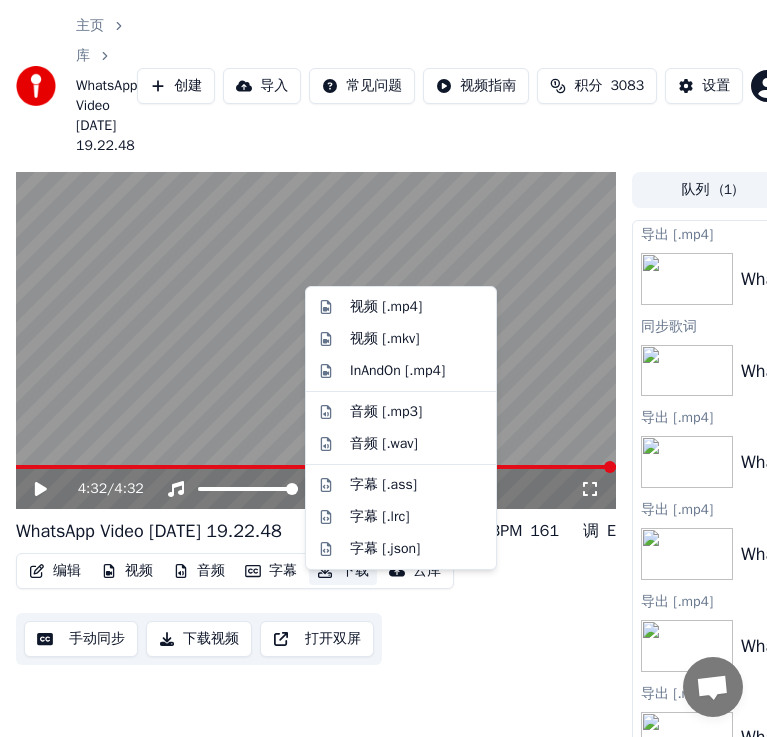 click on "下载" at bounding box center [343, 571] 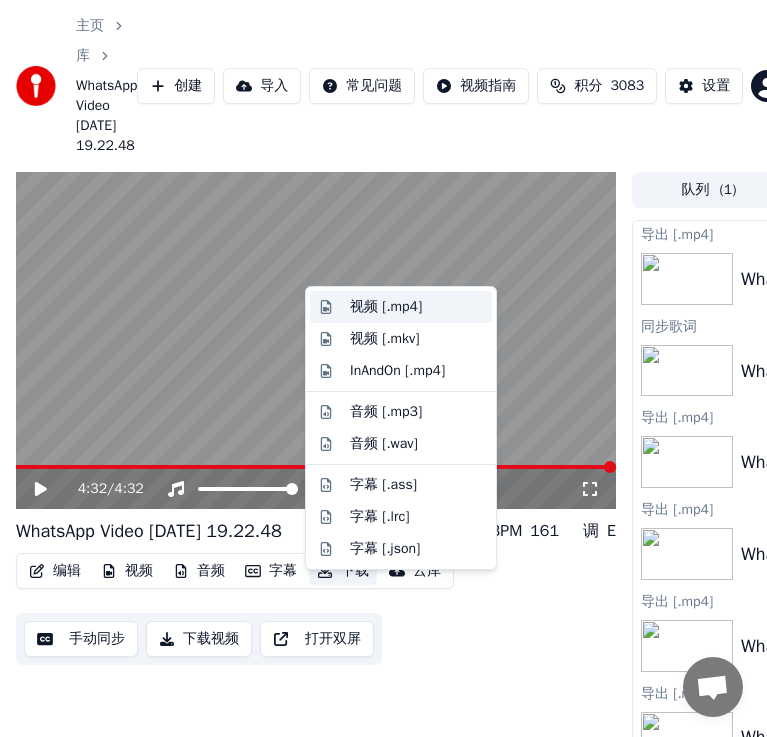 click on "视频 [.mp4]" at bounding box center [386, 307] 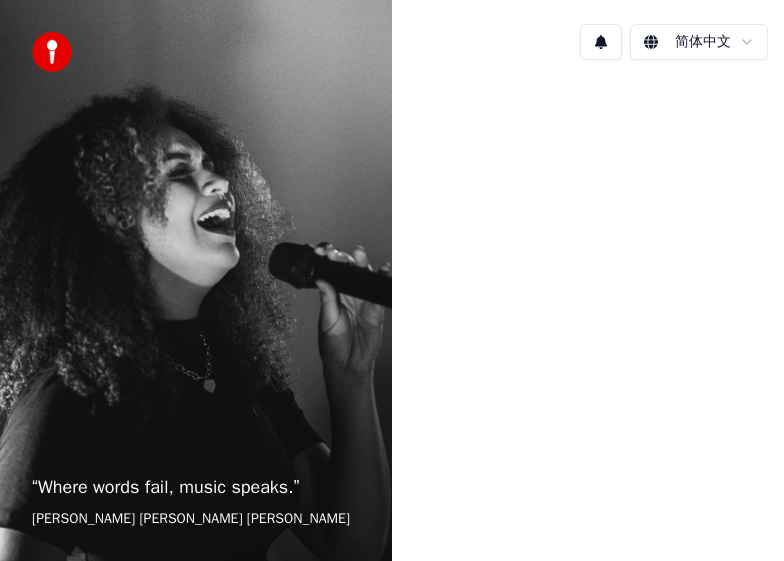 scroll, scrollTop: 0, scrollLeft: 0, axis: both 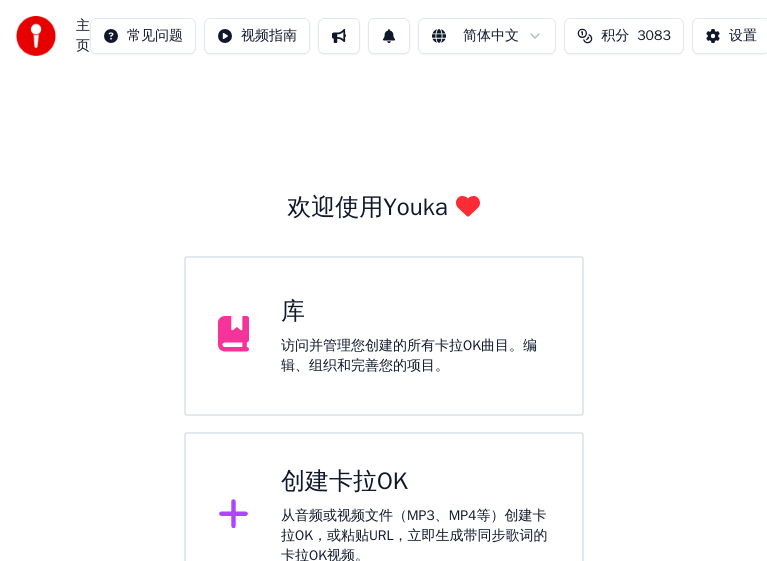 click on "创建卡拉OK" at bounding box center (415, 482) 